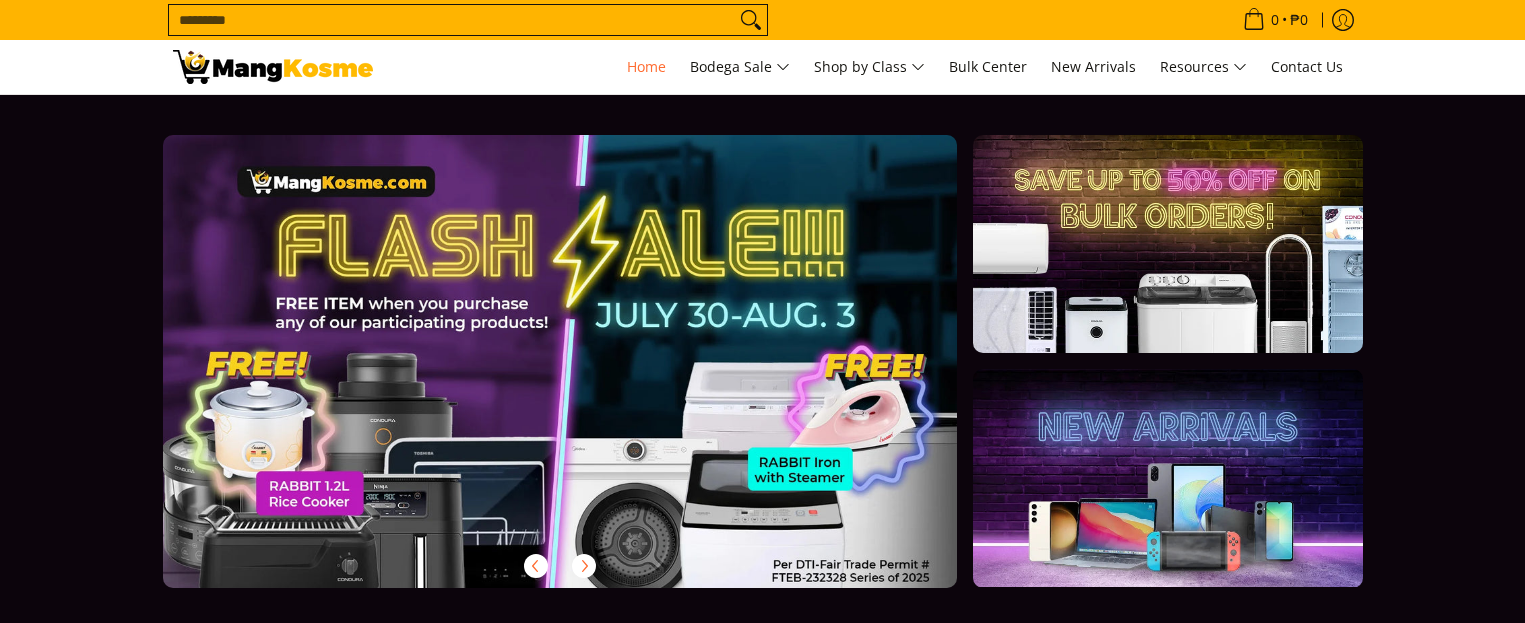 scroll, scrollTop: 0, scrollLeft: 0, axis: both 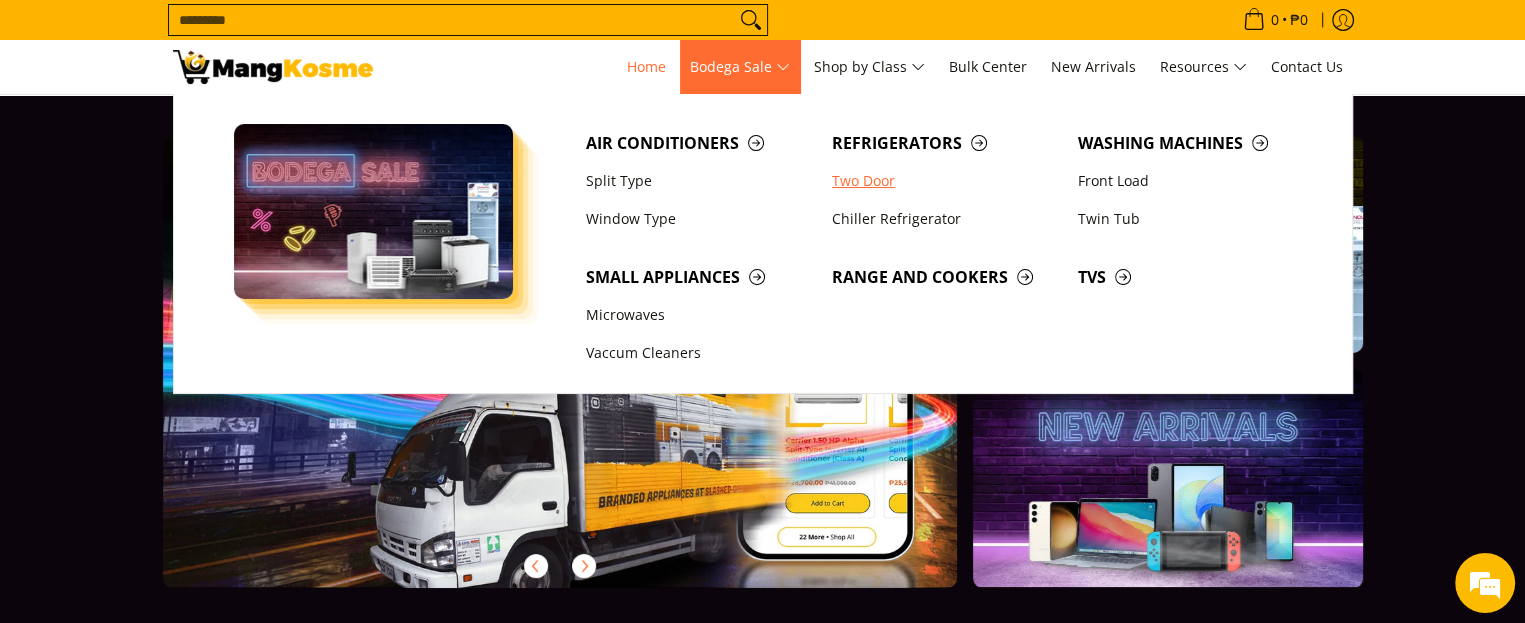 click on "Two Door" at bounding box center (945, 181) 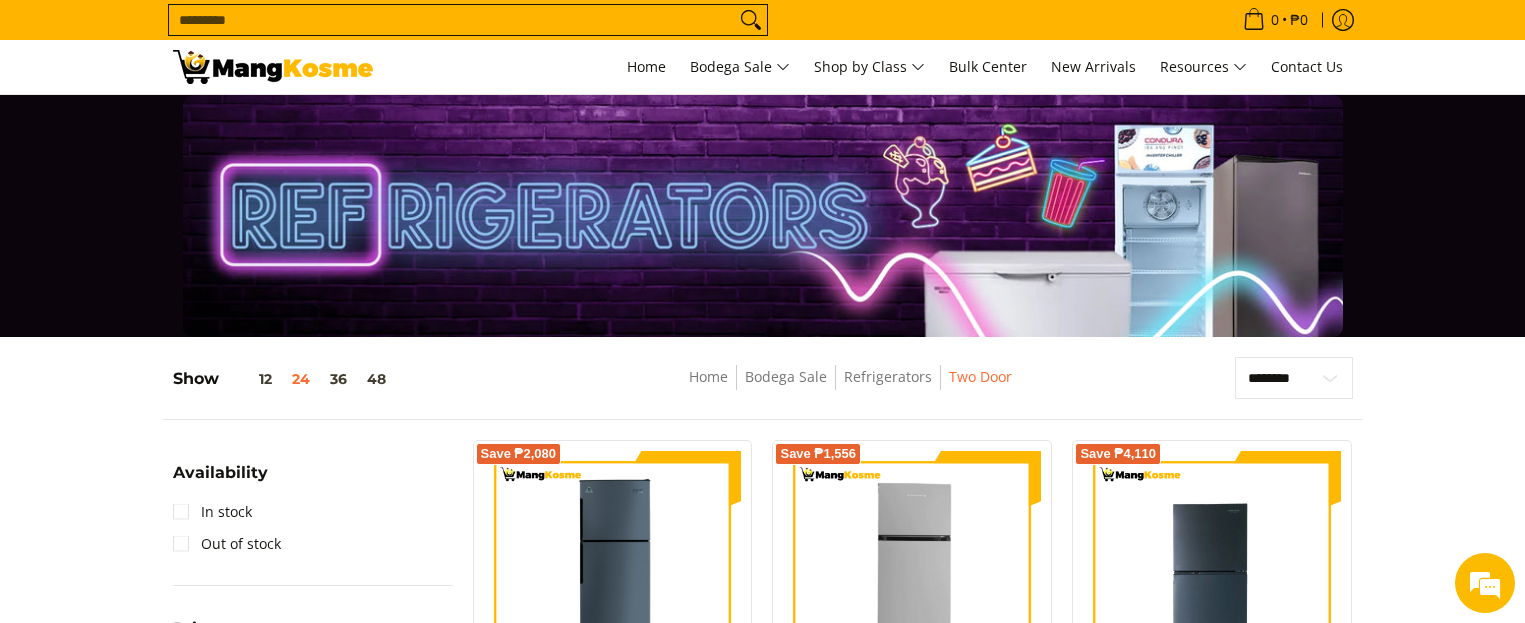 scroll, scrollTop: 0, scrollLeft: 0, axis: both 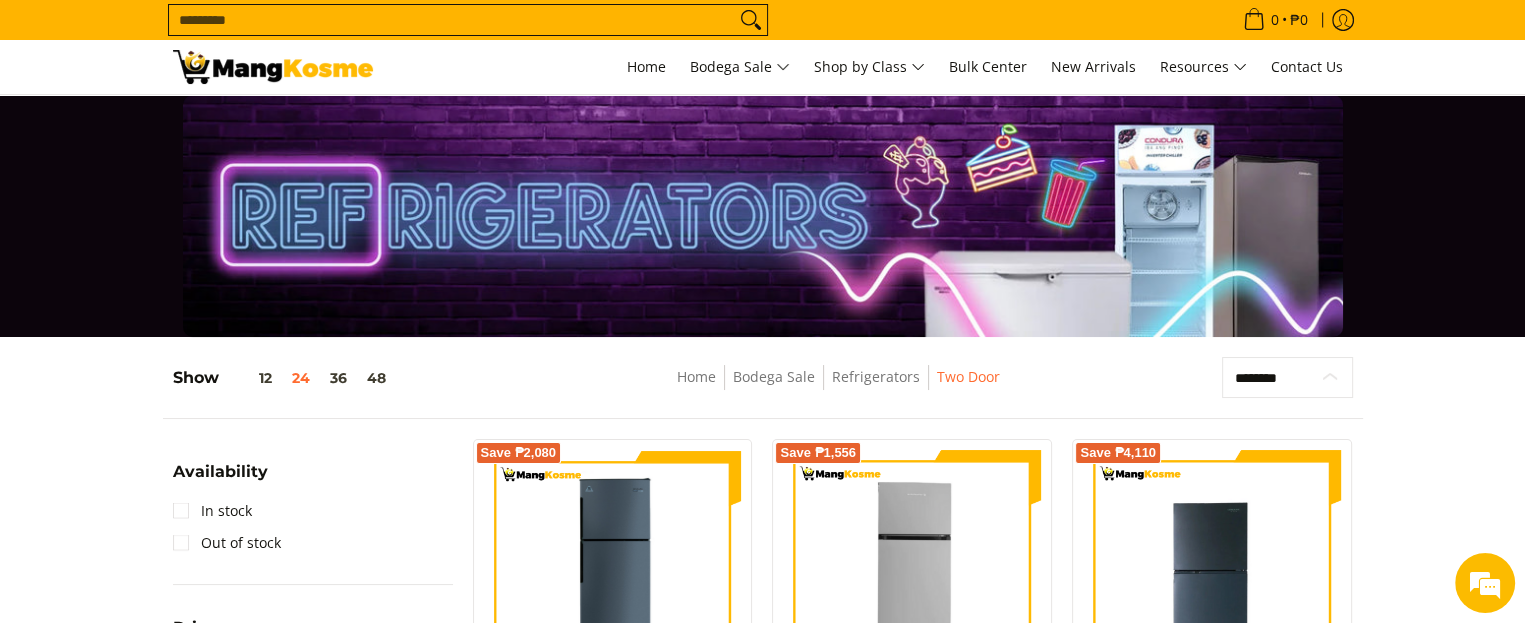 click on "**********" at bounding box center [1287, 378] 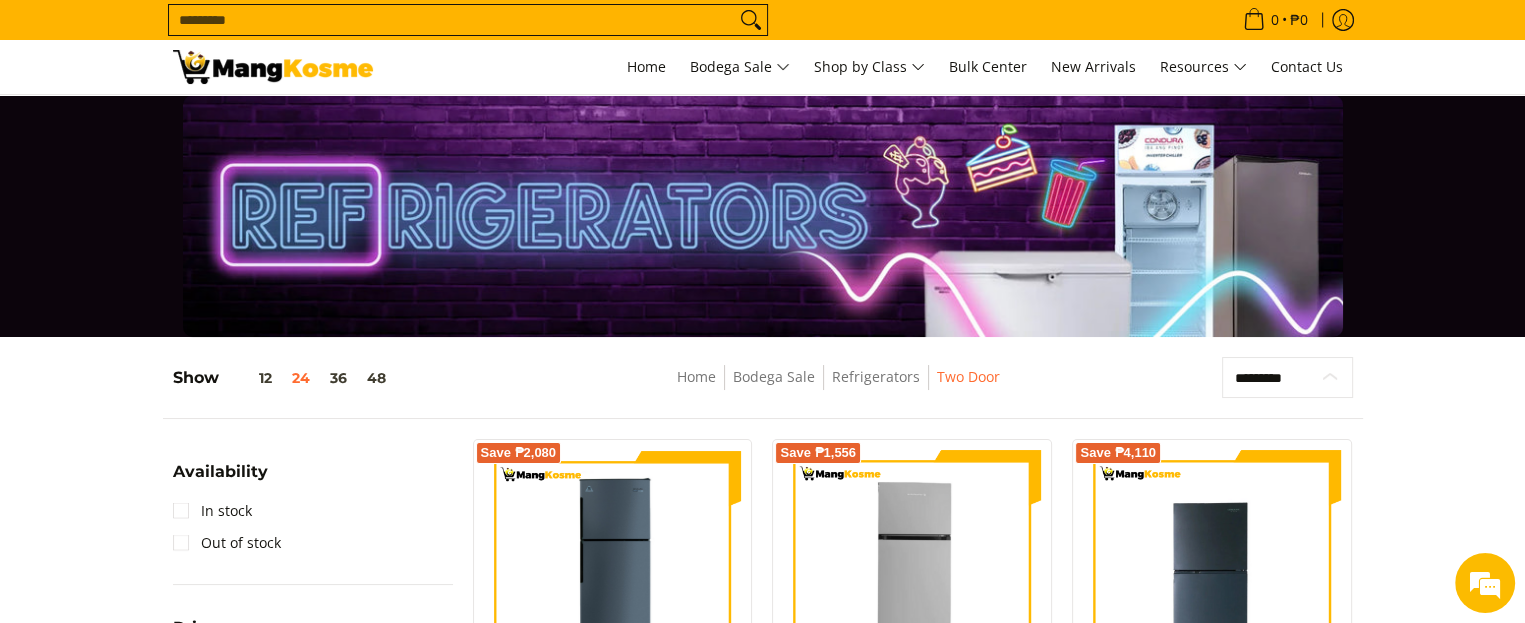 click on "**********" at bounding box center (1287, 378) 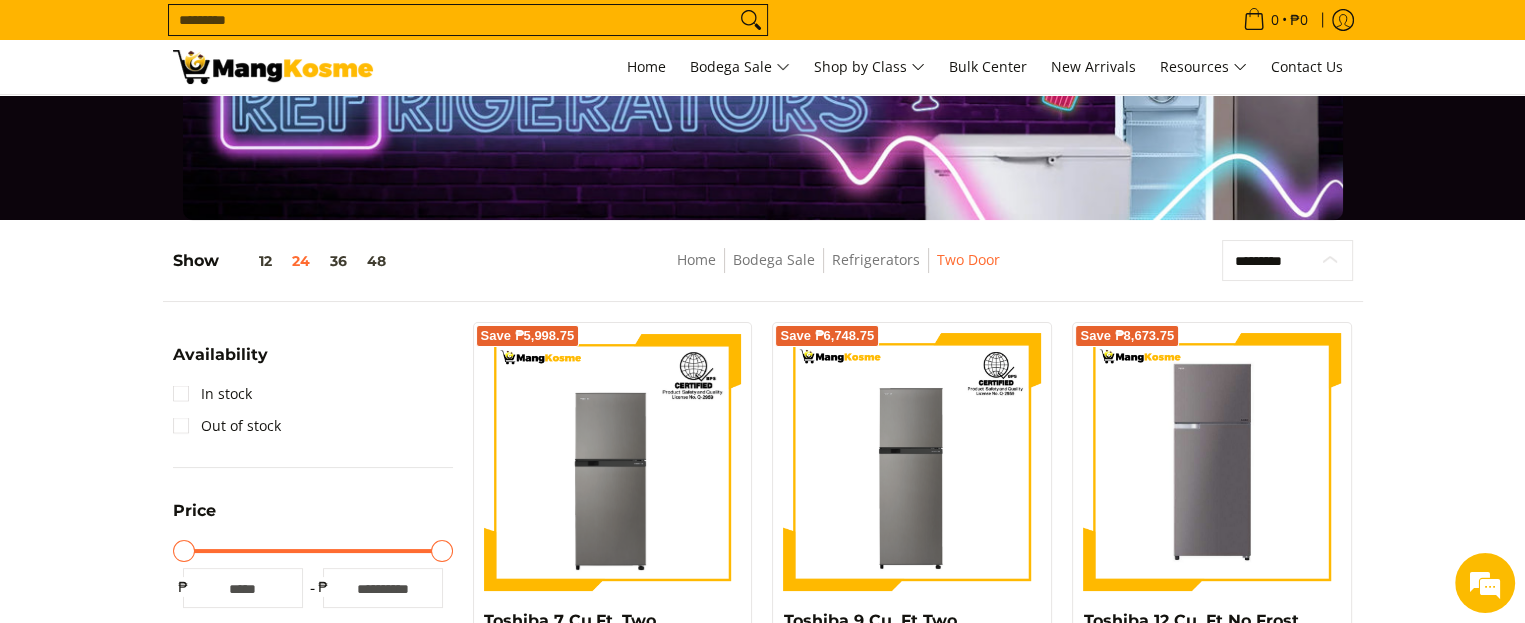 scroll, scrollTop: 0, scrollLeft: 0, axis: both 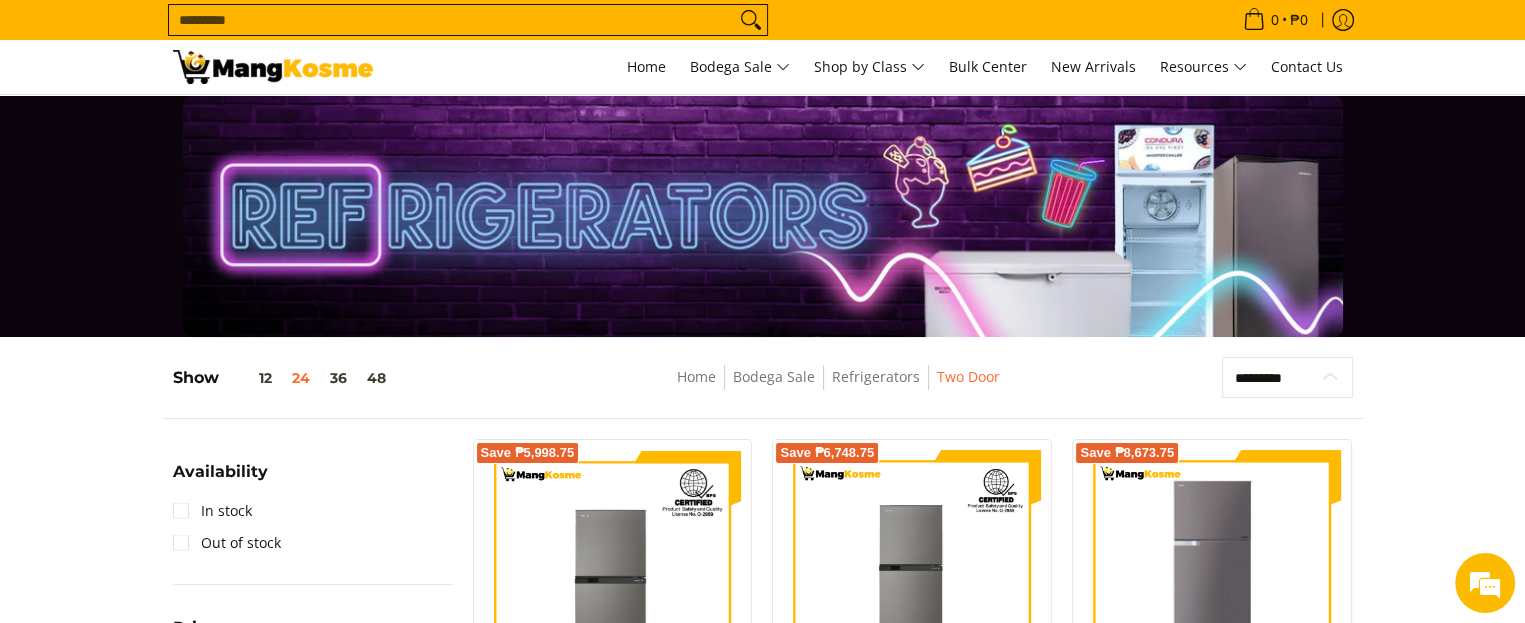 click on "**********" at bounding box center [1287, 378] 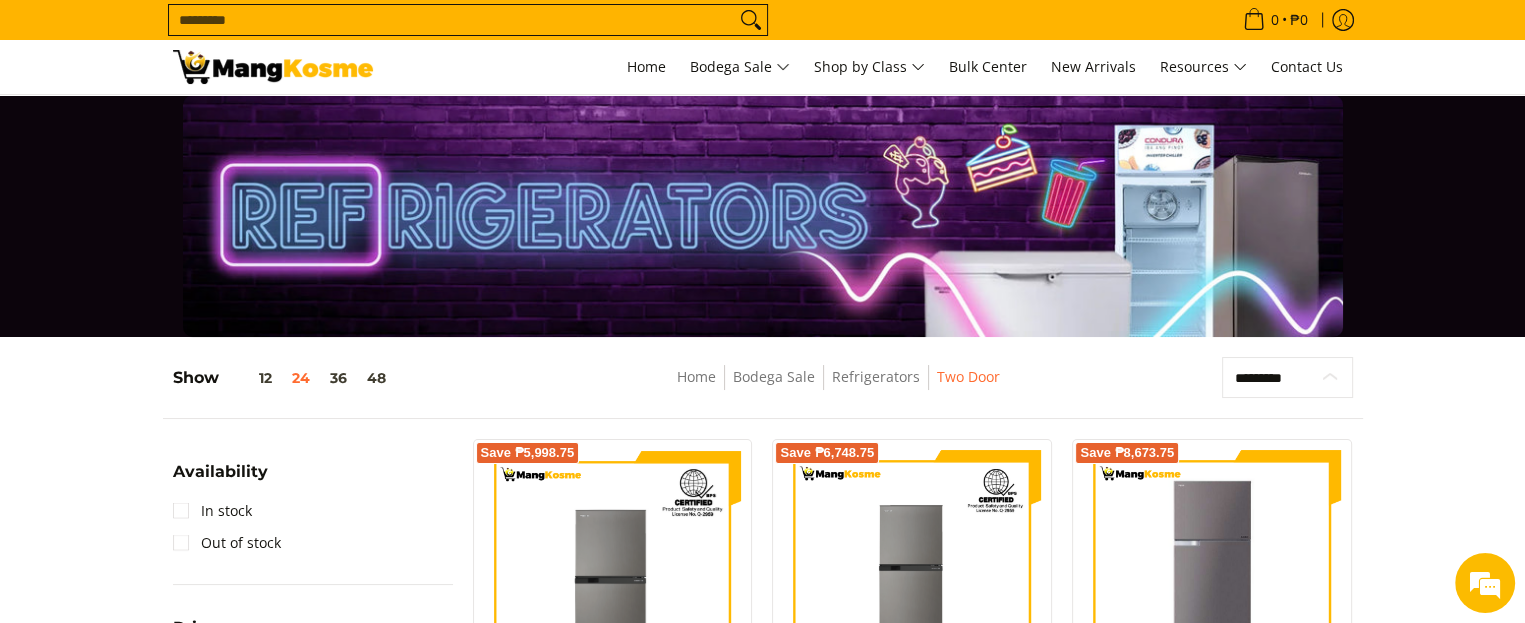 select on "**********" 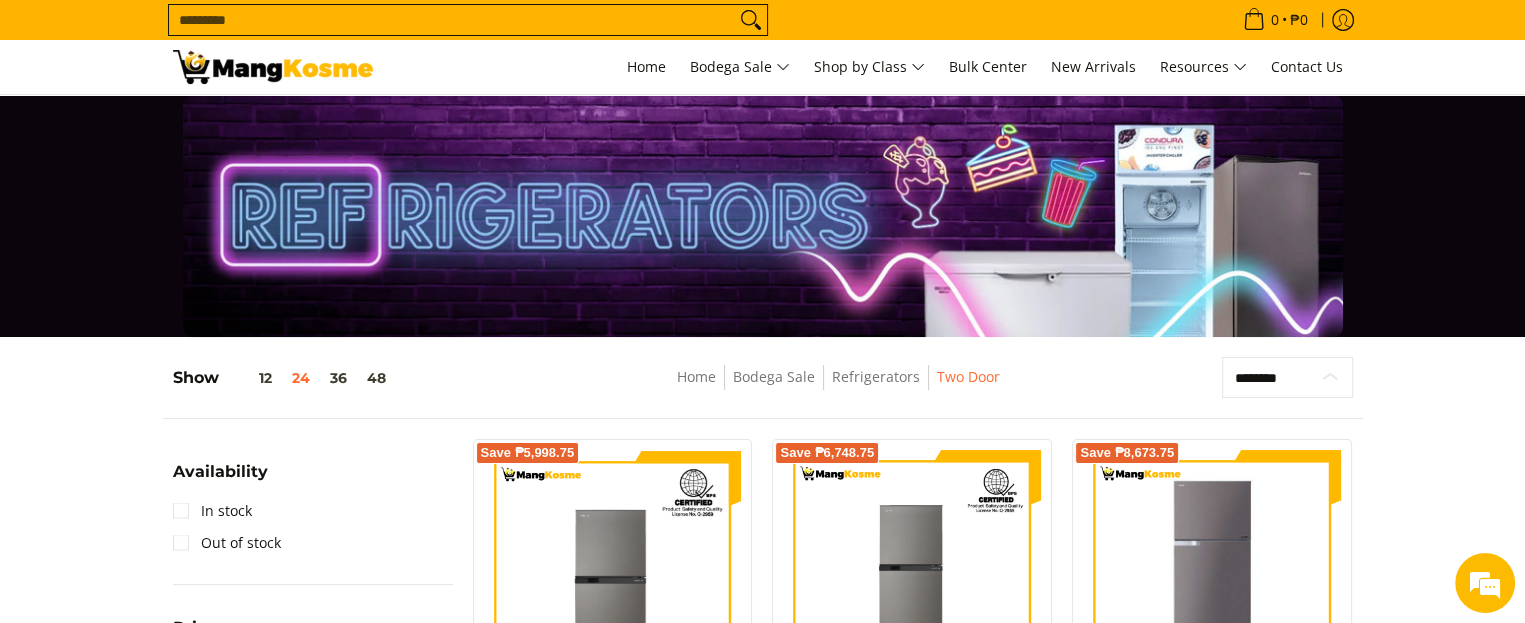 click on "**********" at bounding box center [1287, 378] 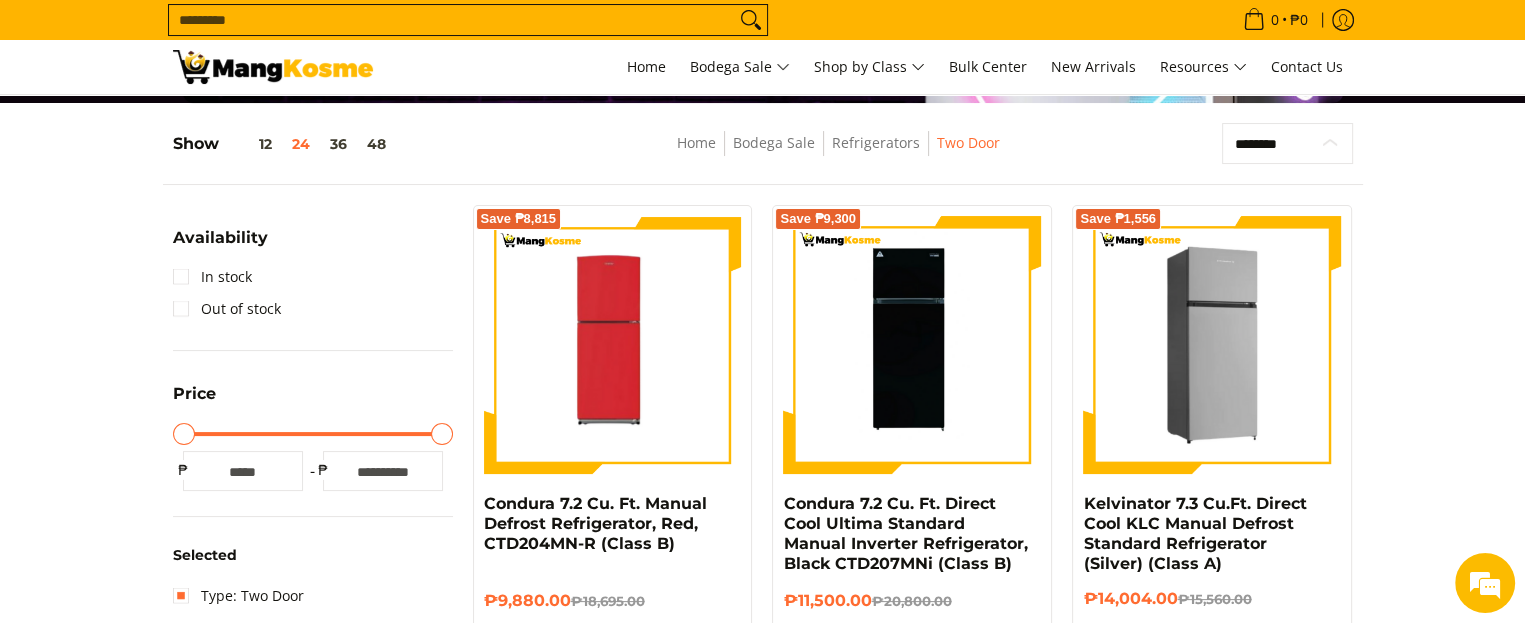scroll, scrollTop: 261, scrollLeft: 0, axis: vertical 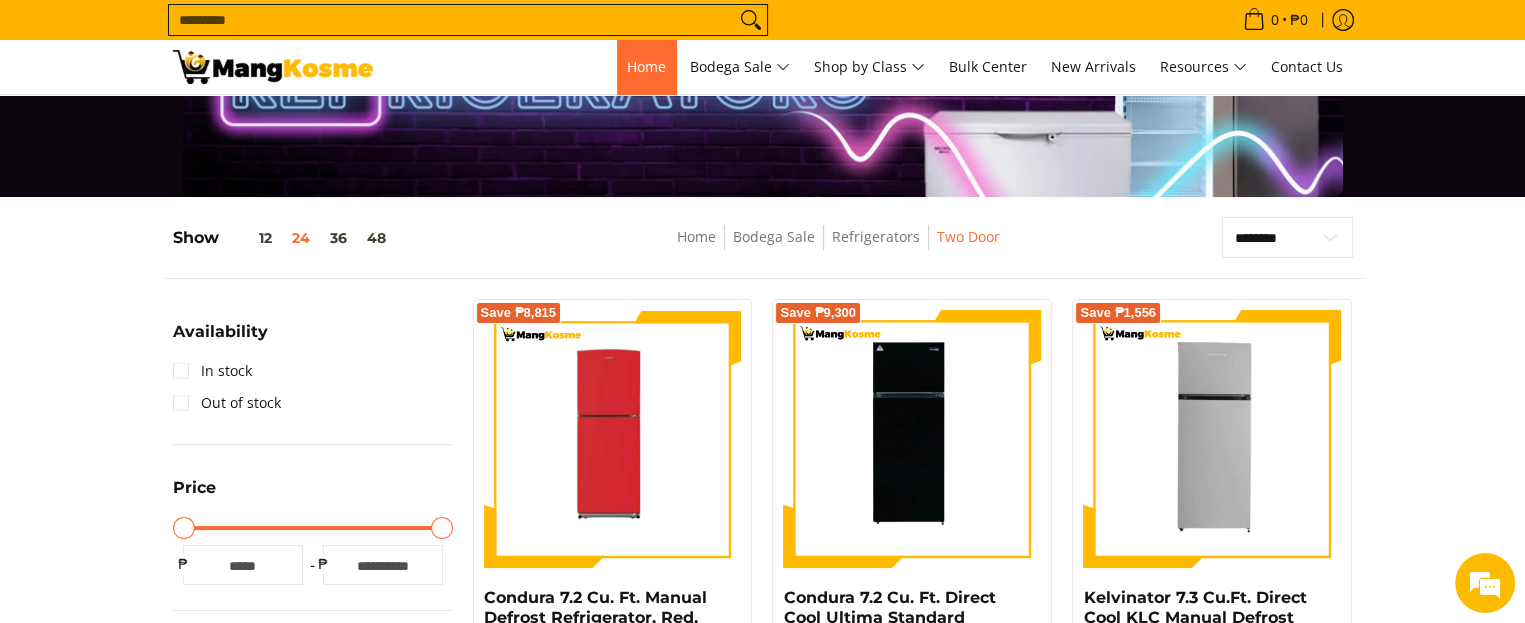 click on "Home" at bounding box center (646, 66) 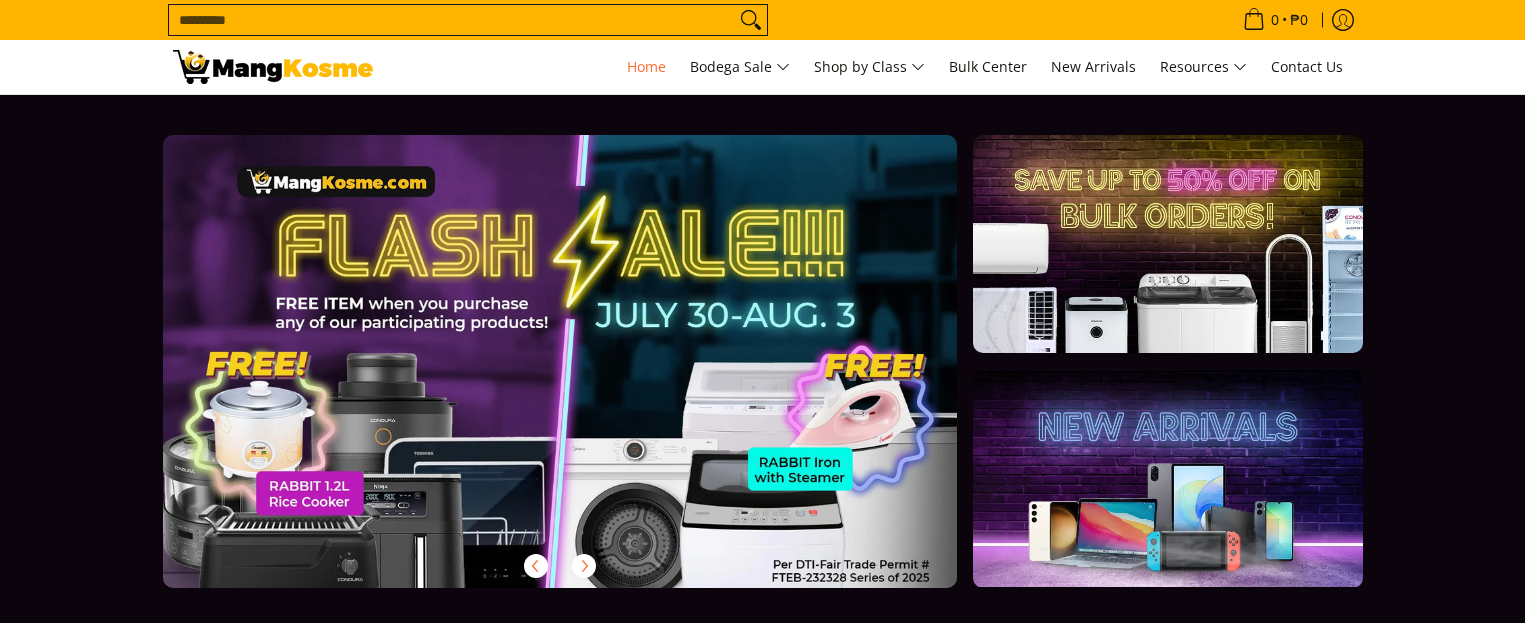 scroll, scrollTop: 0, scrollLeft: 0, axis: both 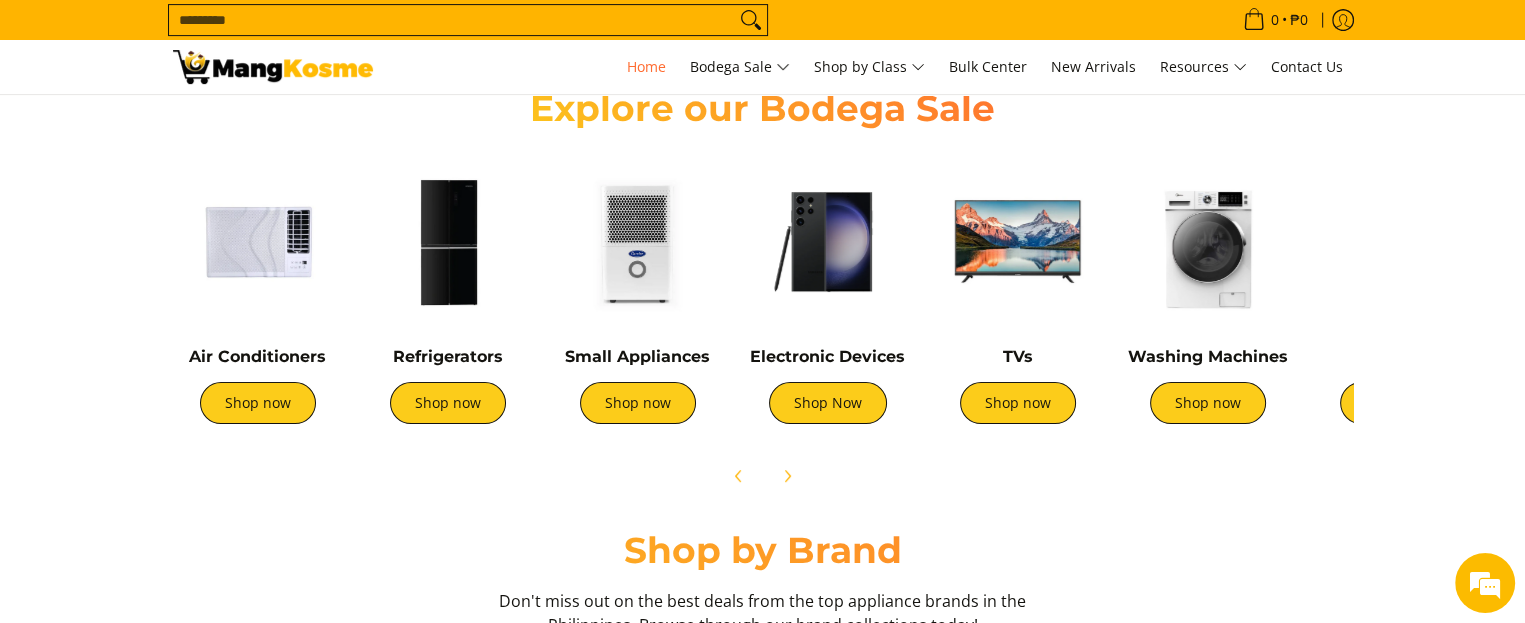 click at bounding box center (448, 242) 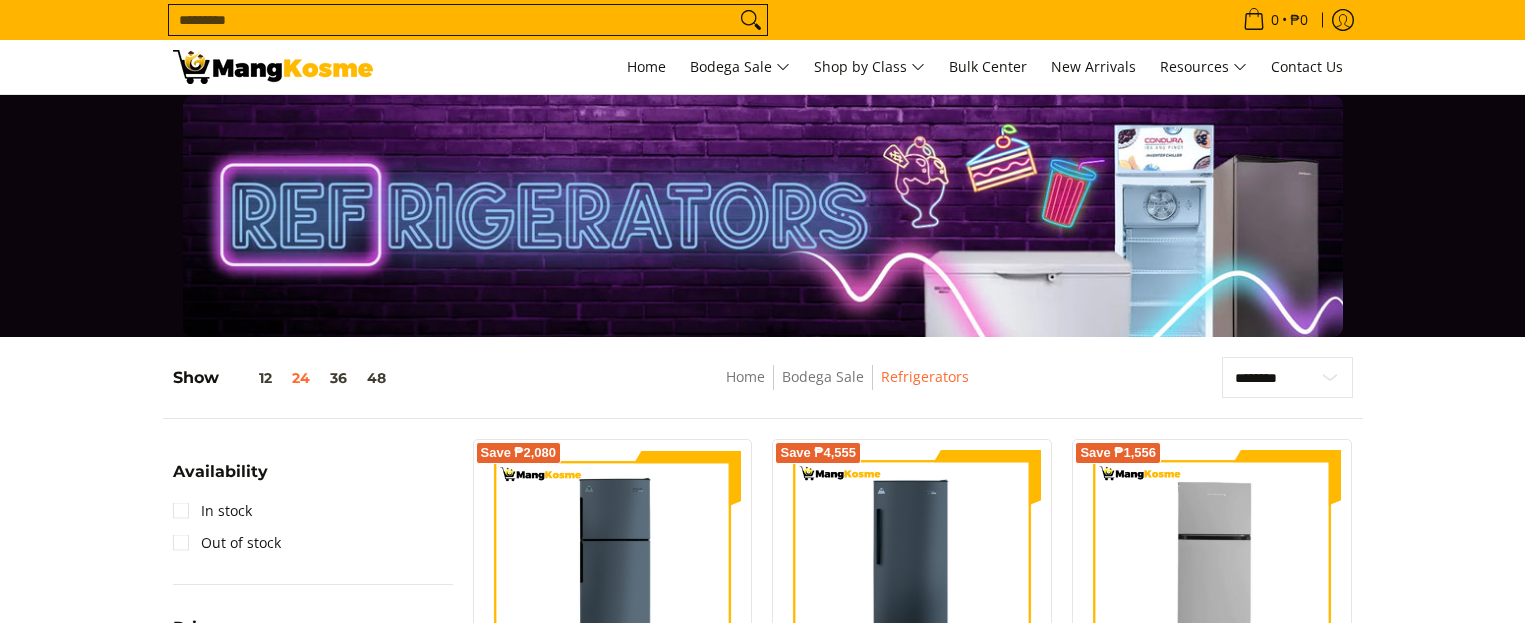 scroll, scrollTop: 0, scrollLeft: 0, axis: both 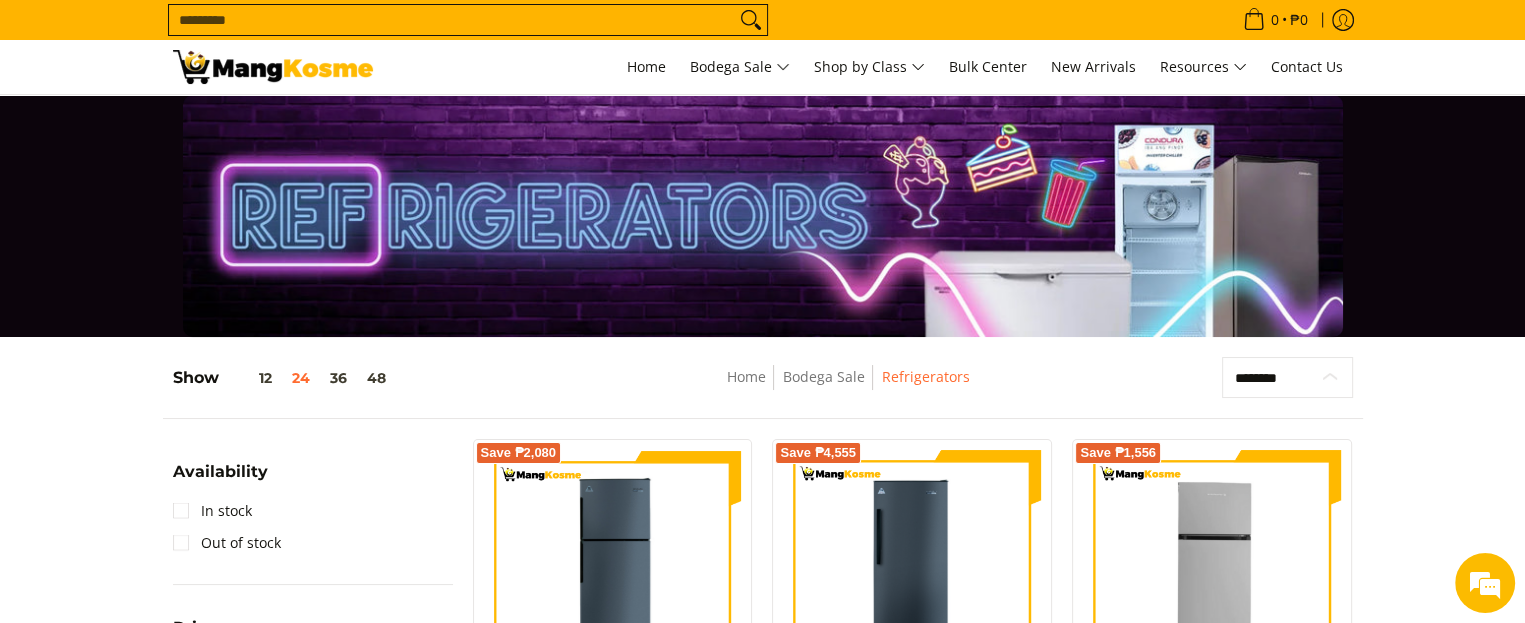 click on "**********" at bounding box center (1287, 378) 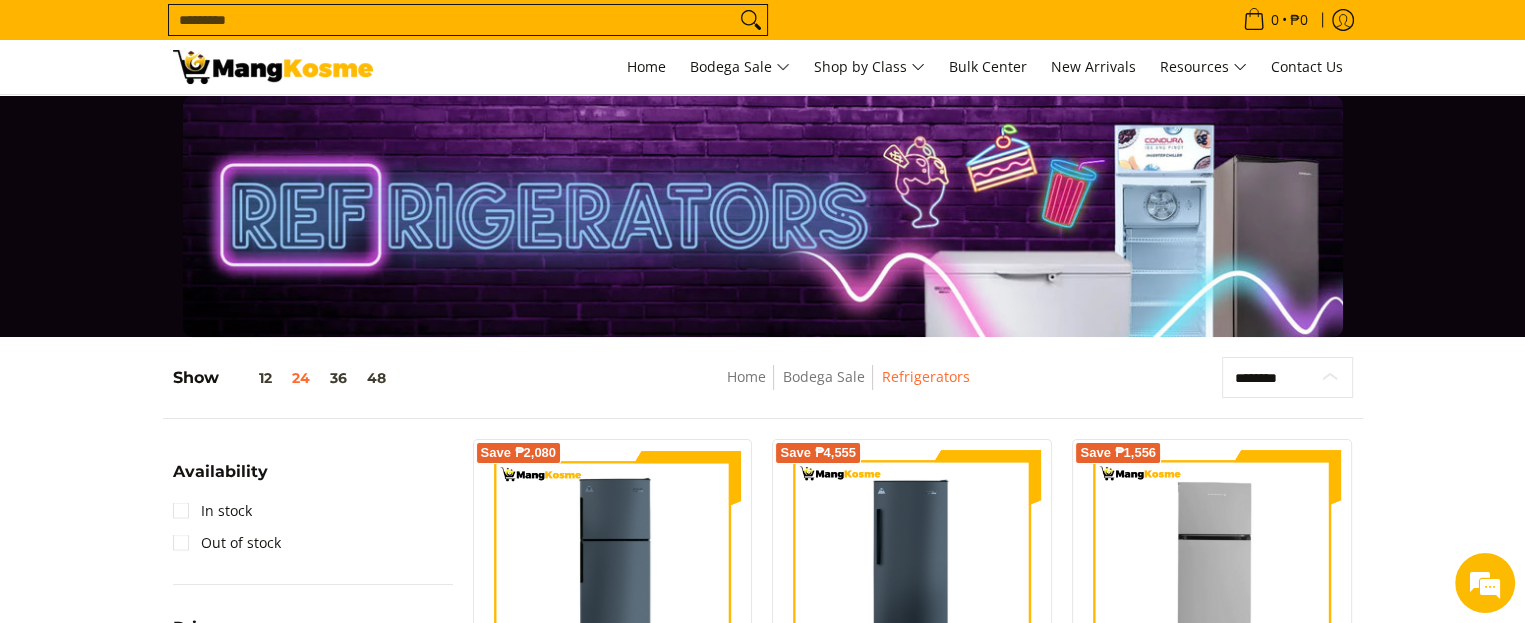 select on "**********" 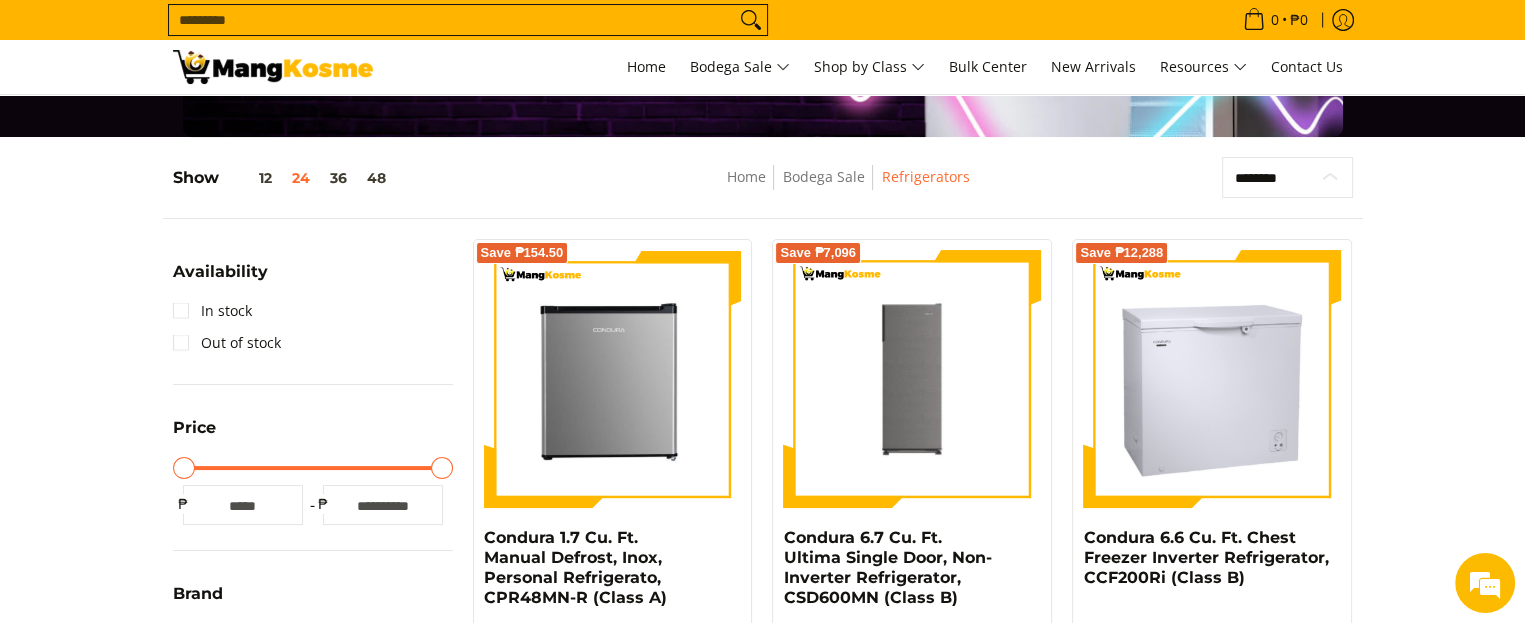 scroll, scrollTop: 261, scrollLeft: 0, axis: vertical 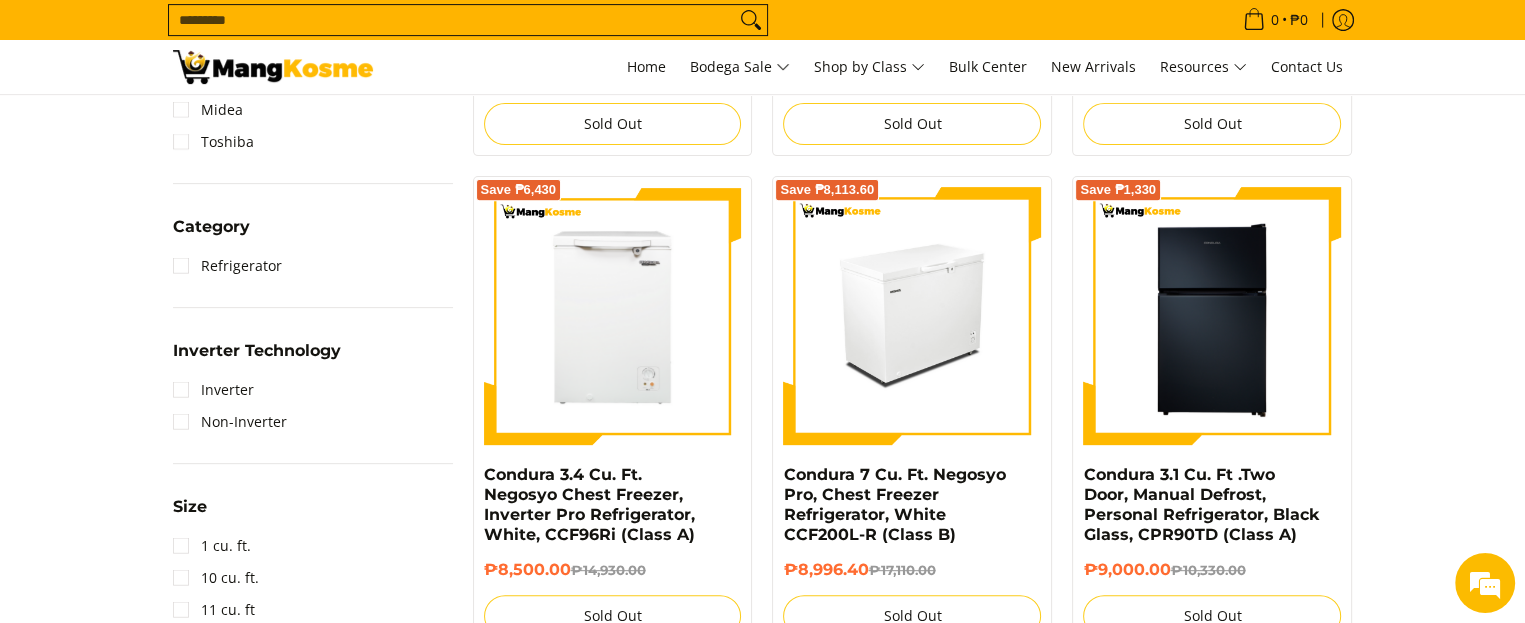 click at bounding box center [912, 316] 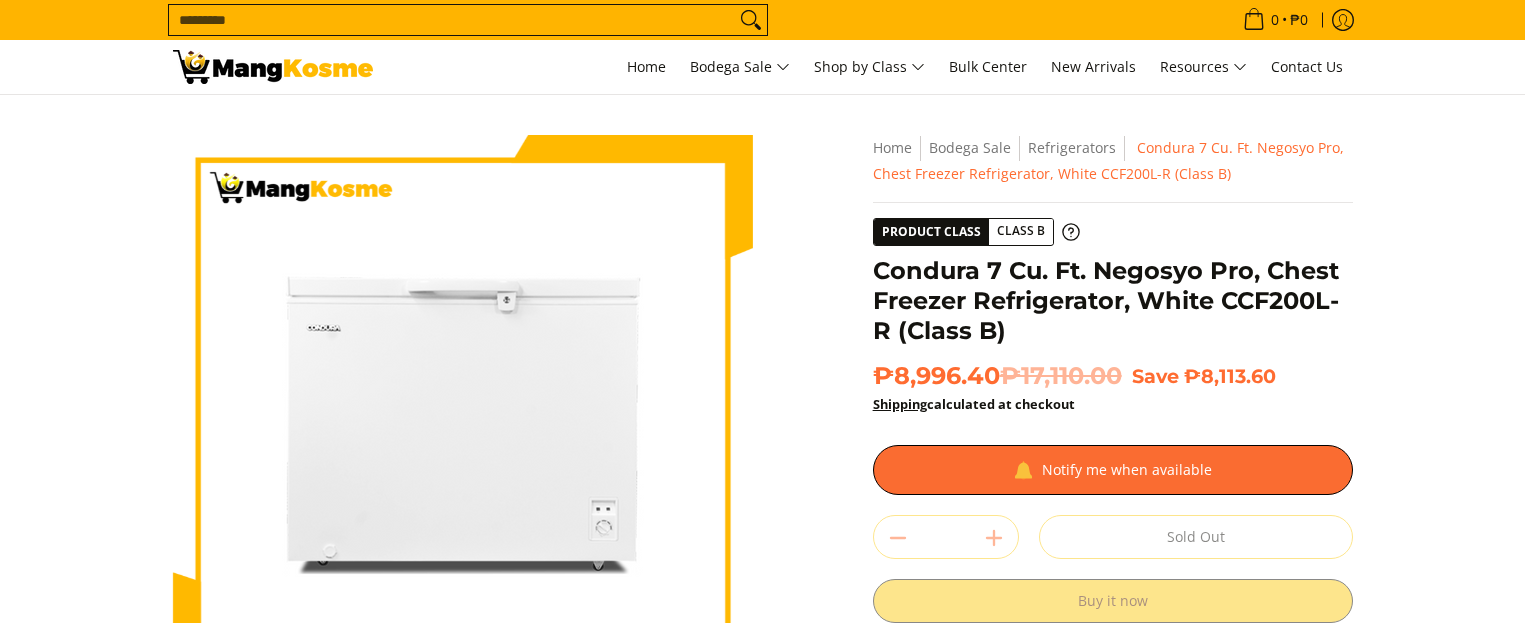 scroll, scrollTop: 0, scrollLeft: 0, axis: both 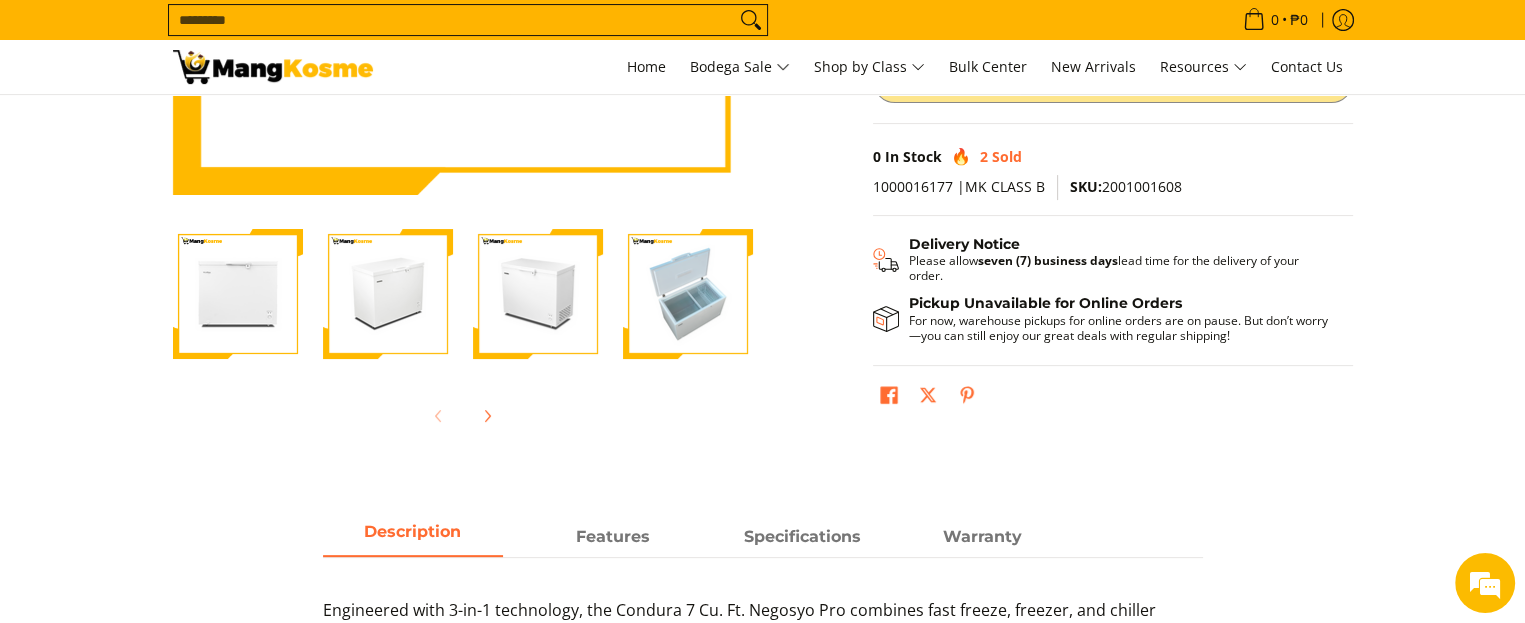 click at bounding box center (688, 294) 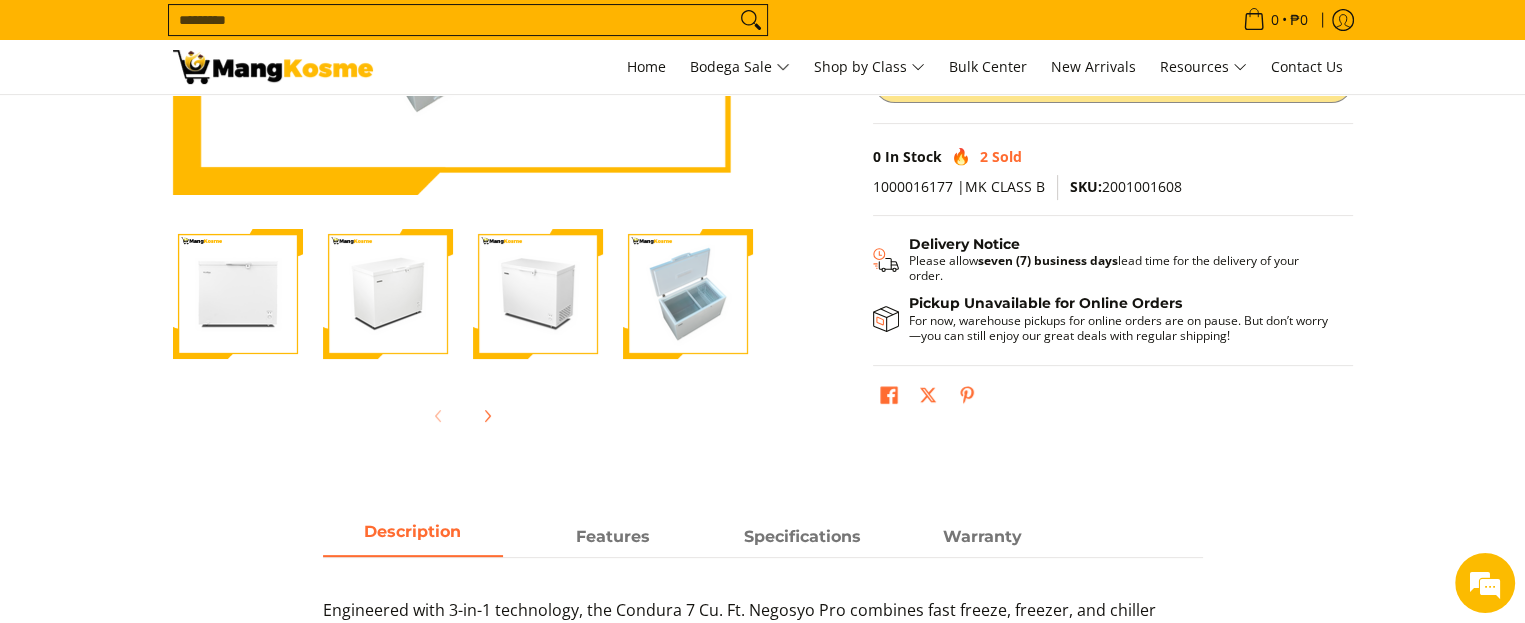 click at bounding box center [538, 294] 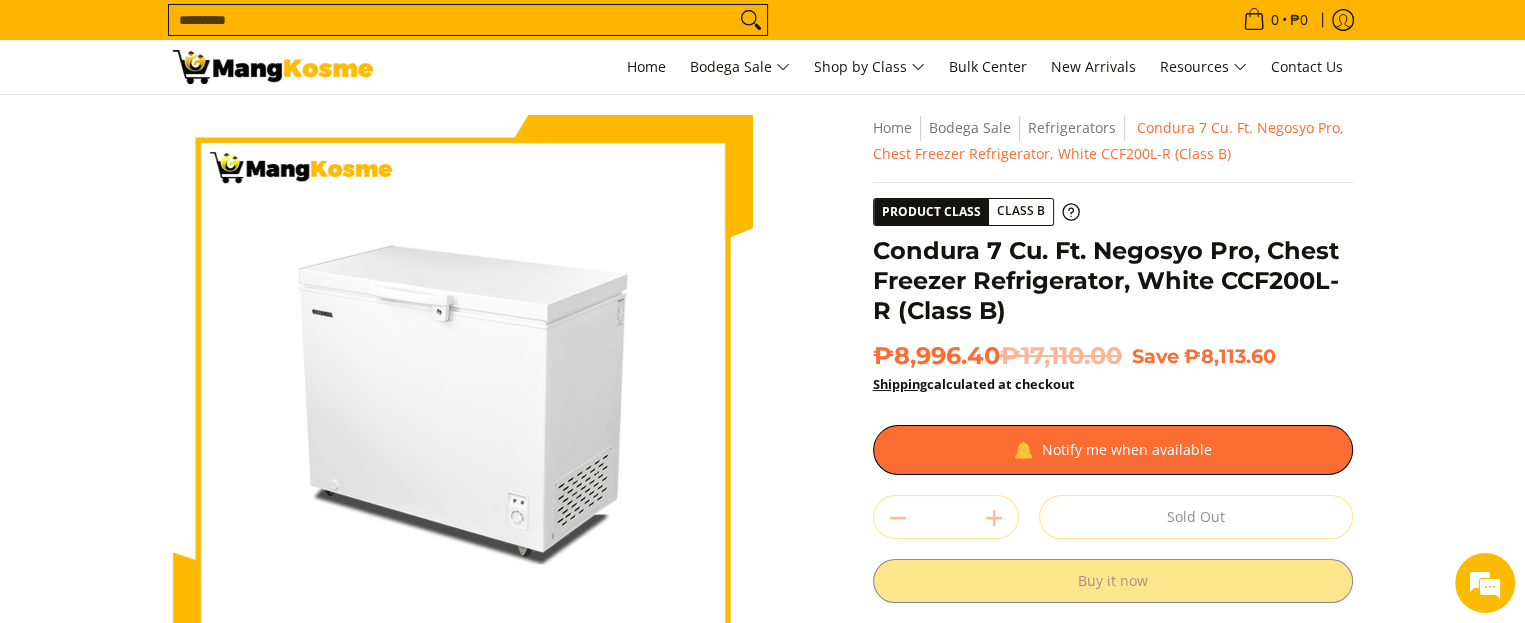 scroll, scrollTop: 0, scrollLeft: 0, axis: both 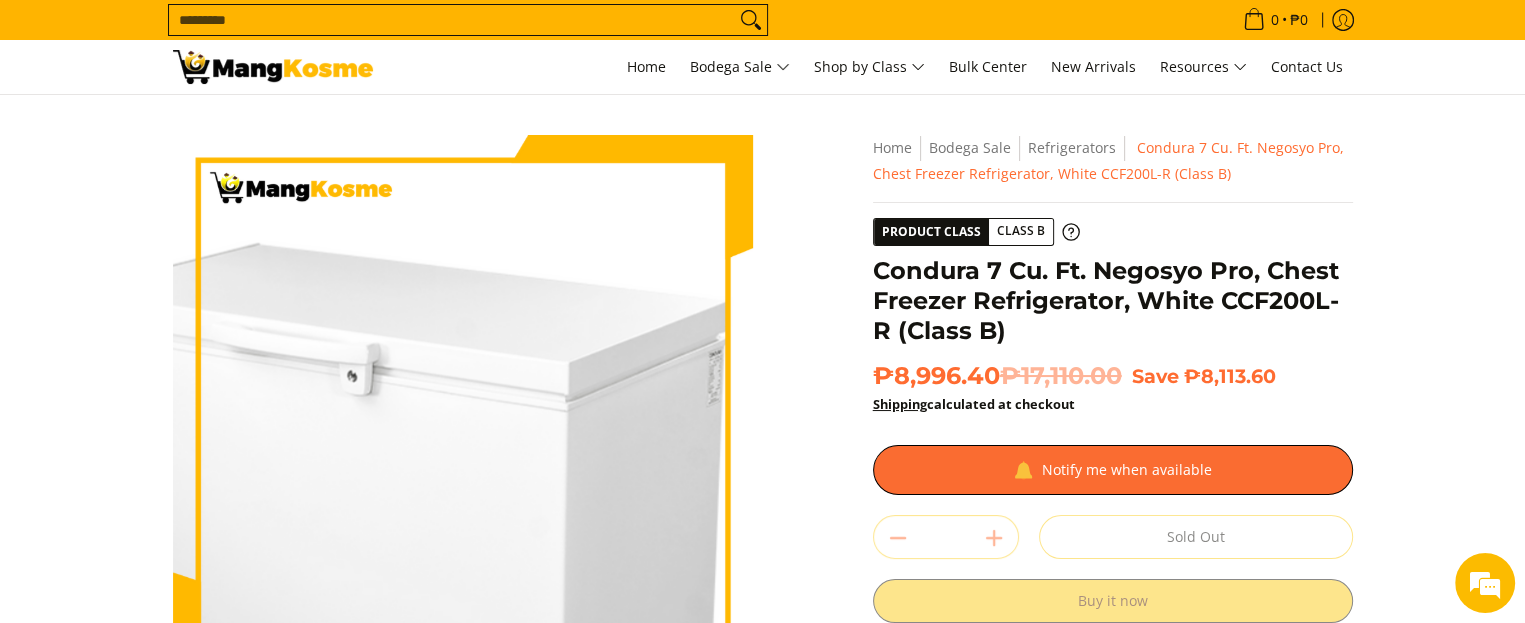 click at bounding box center (463, 425) 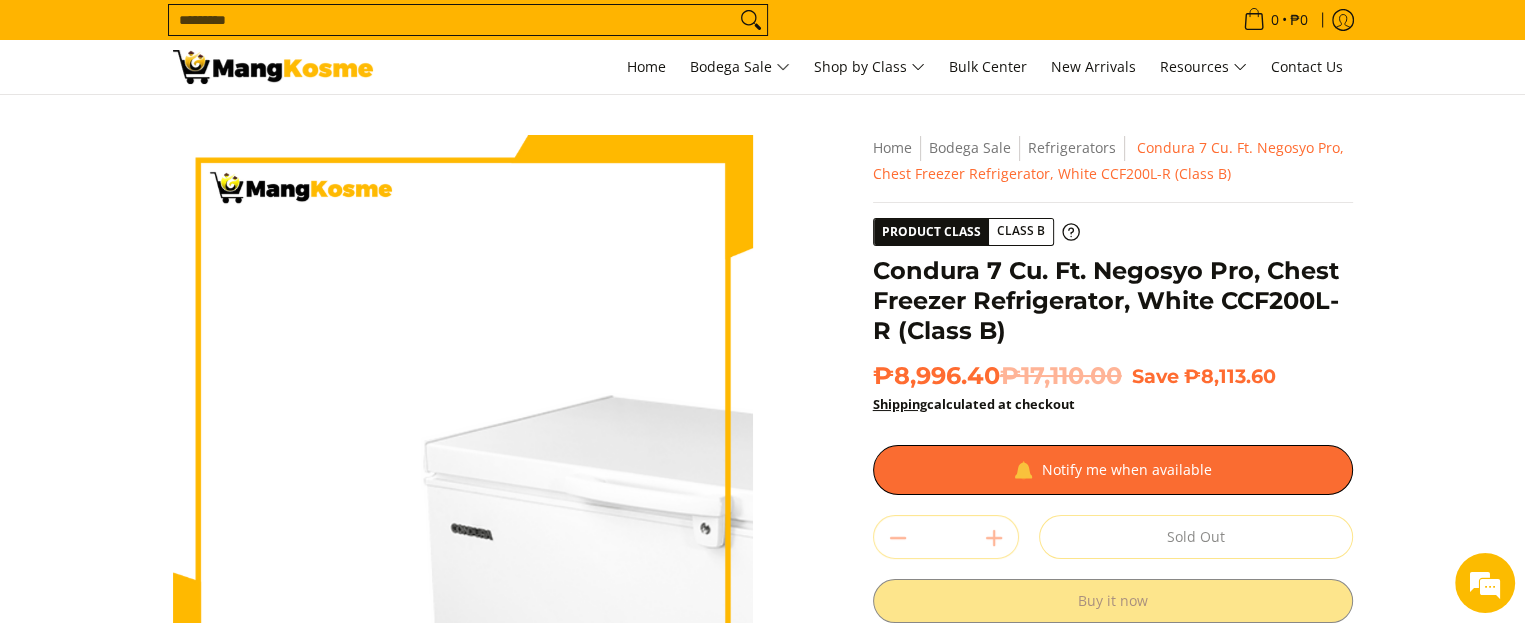 scroll, scrollTop: 0, scrollLeft: 0, axis: both 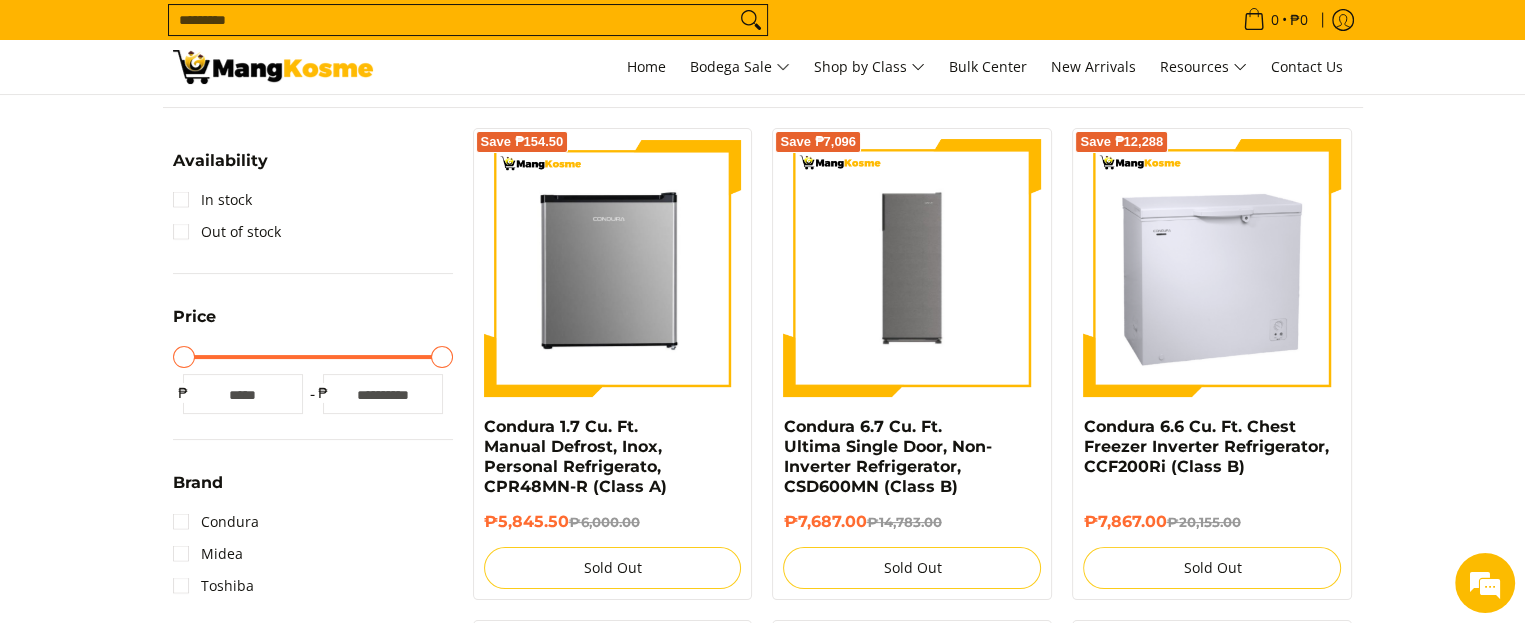 click at bounding box center (1212, 268) 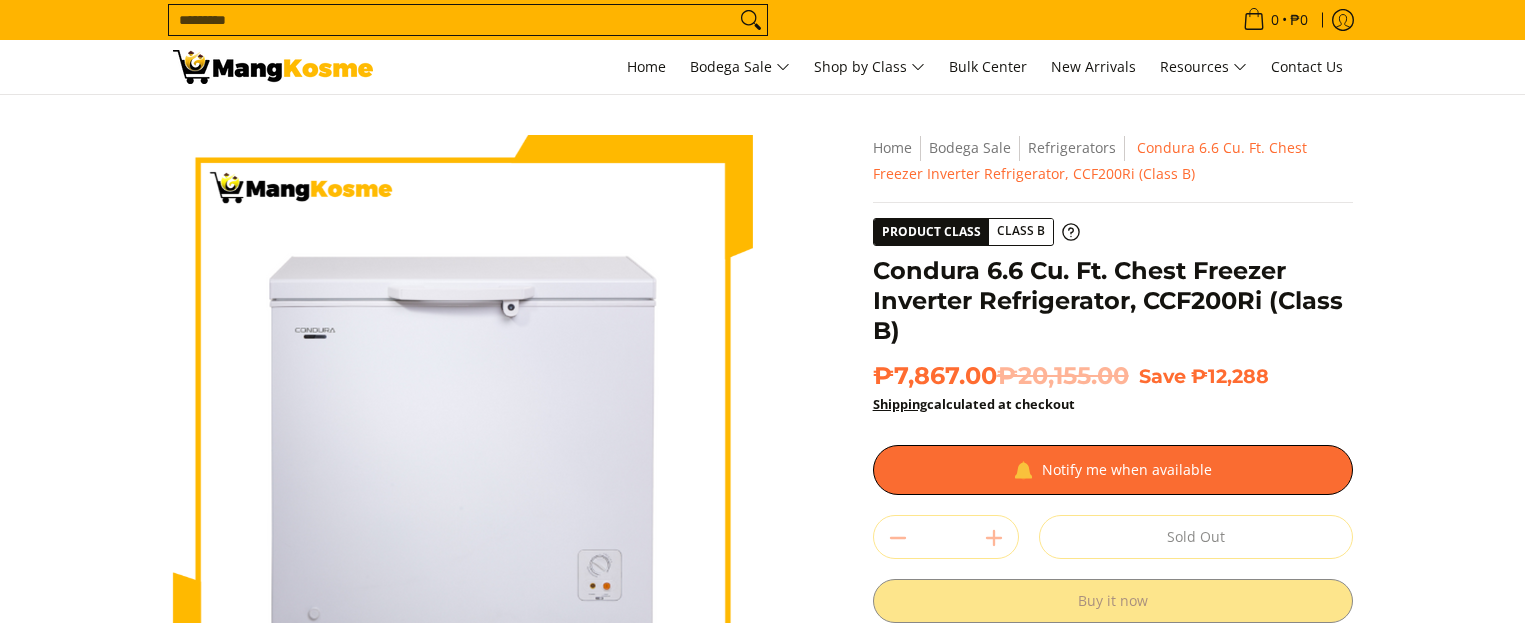 scroll, scrollTop: 0, scrollLeft: 0, axis: both 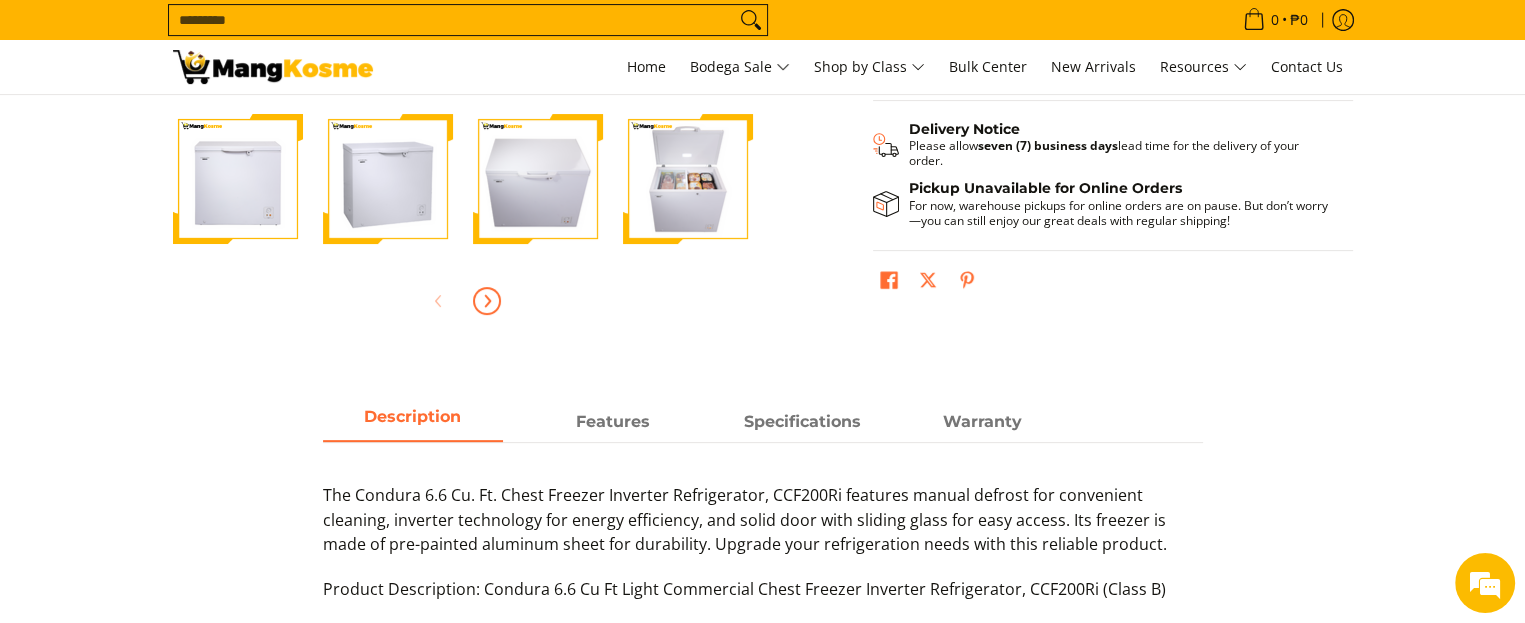 click 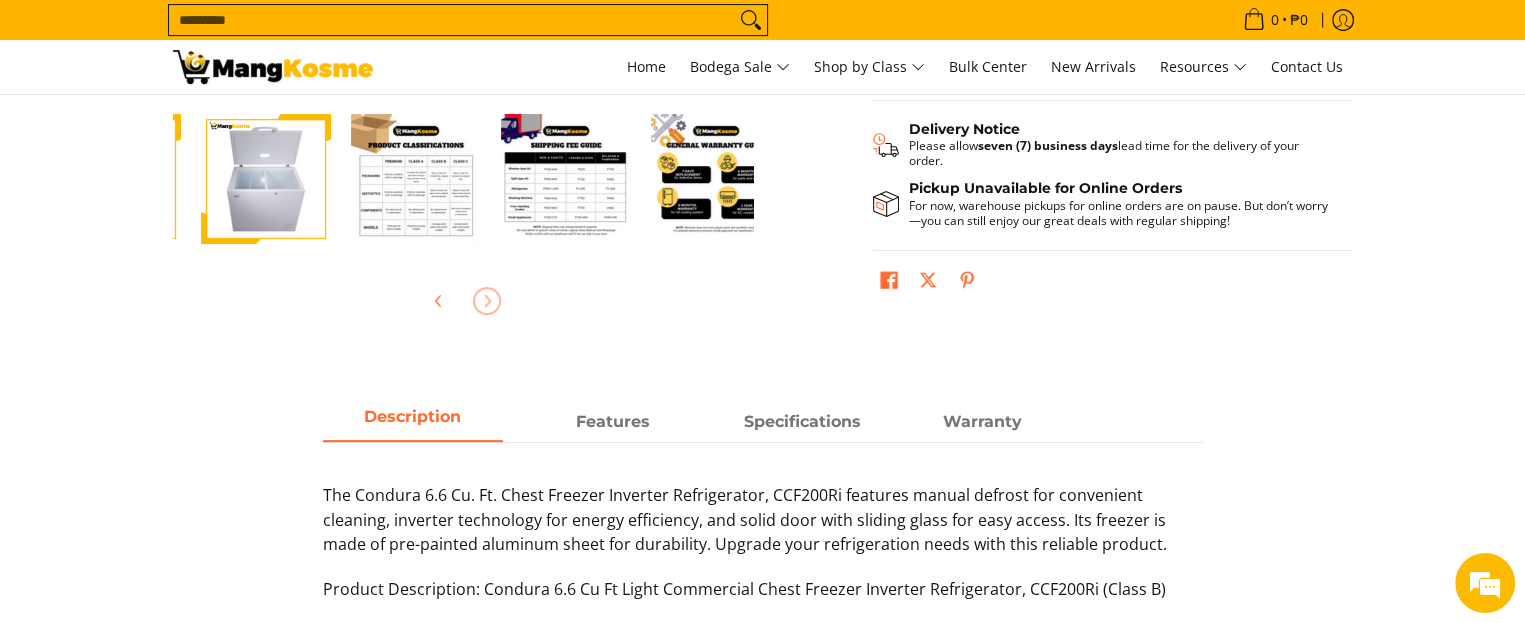 scroll, scrollTop: 0, scrollLeft: 600, axis: horizontal 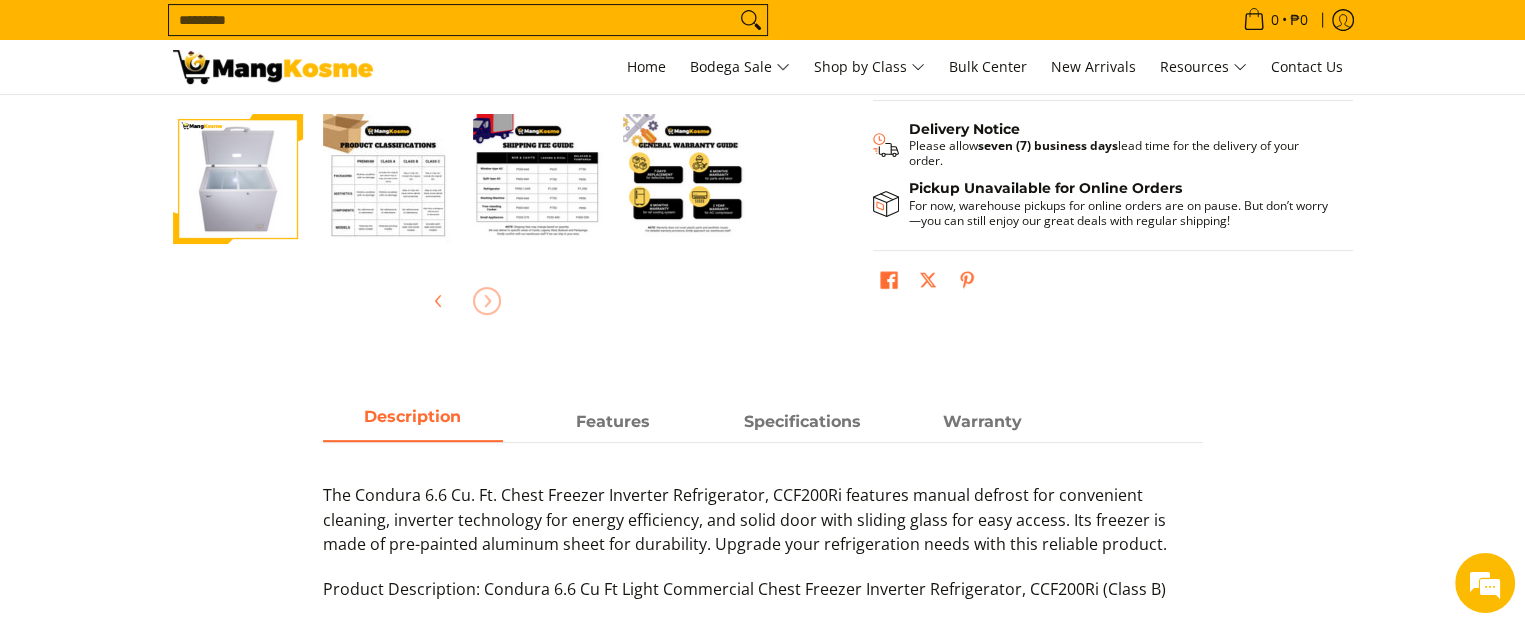 click at bounding box center [388, 179] 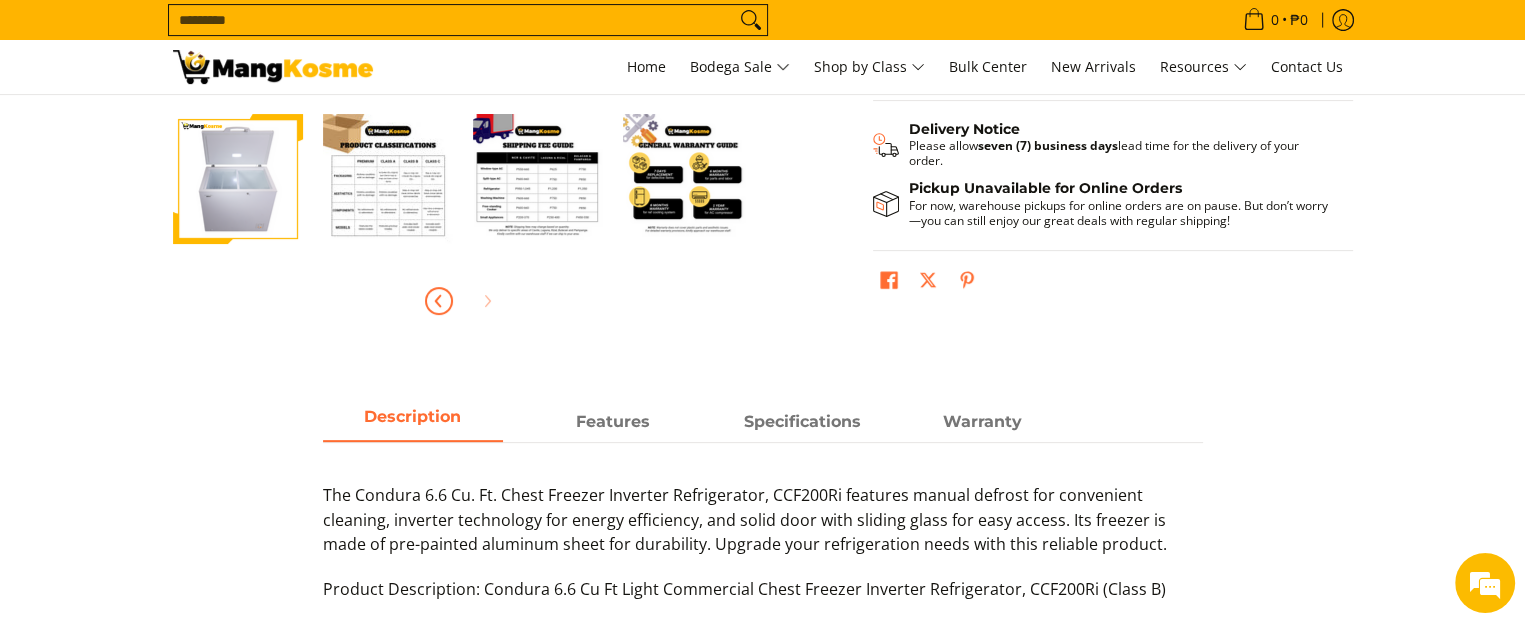 click at bounding box center (439, 301) 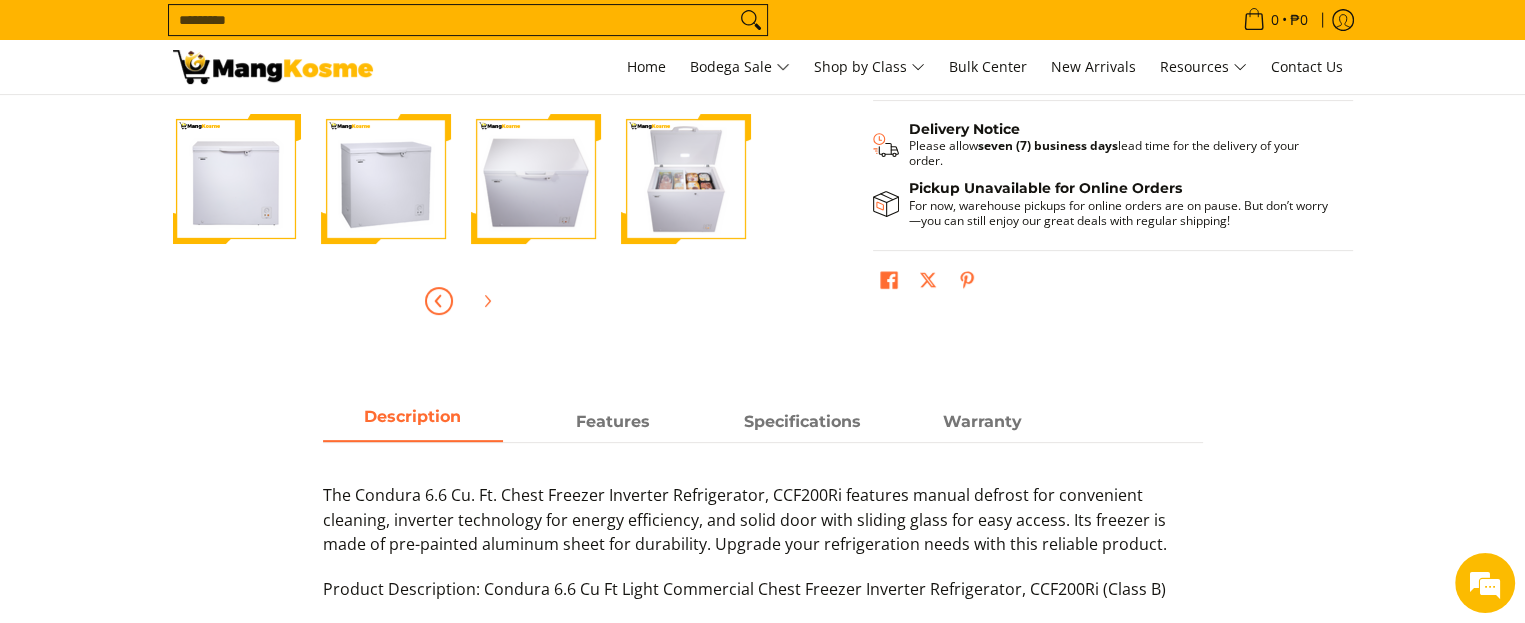 scroll, scrollTop: 0, scrollLeft: 0, axis: both 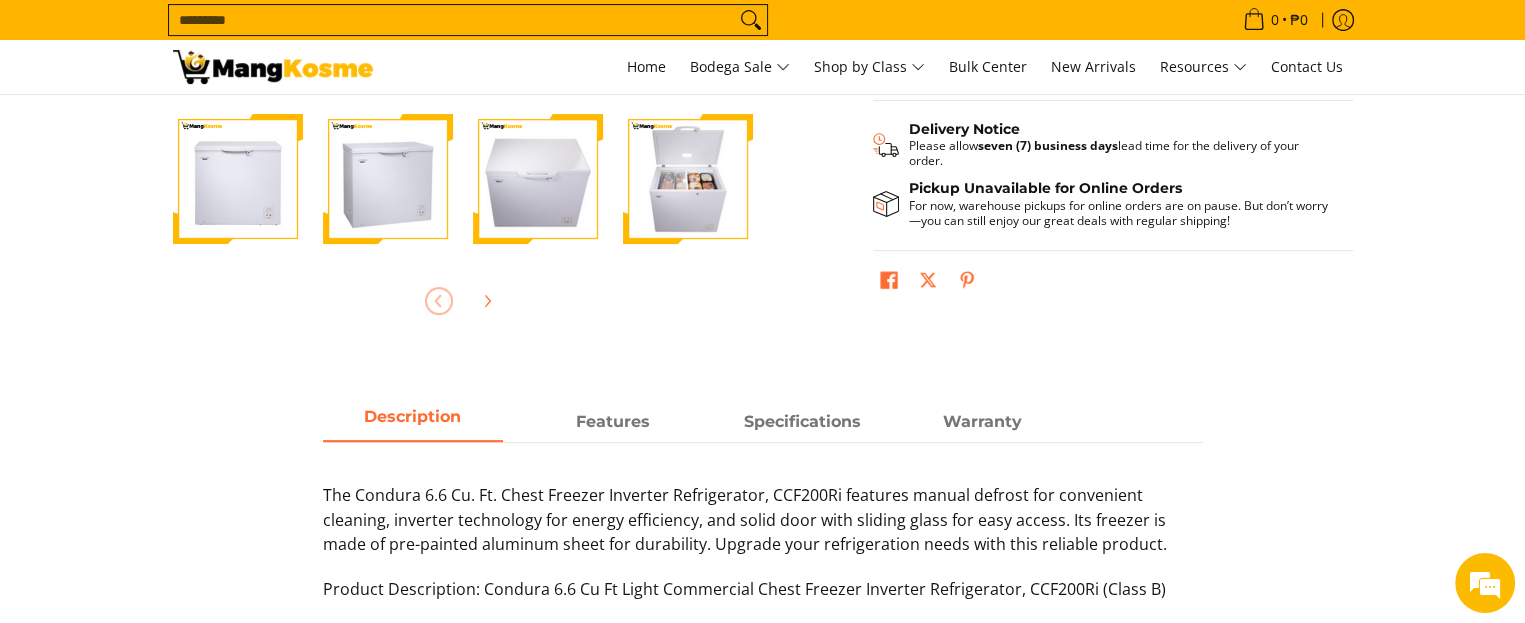 click at bounding box center (688, 179) 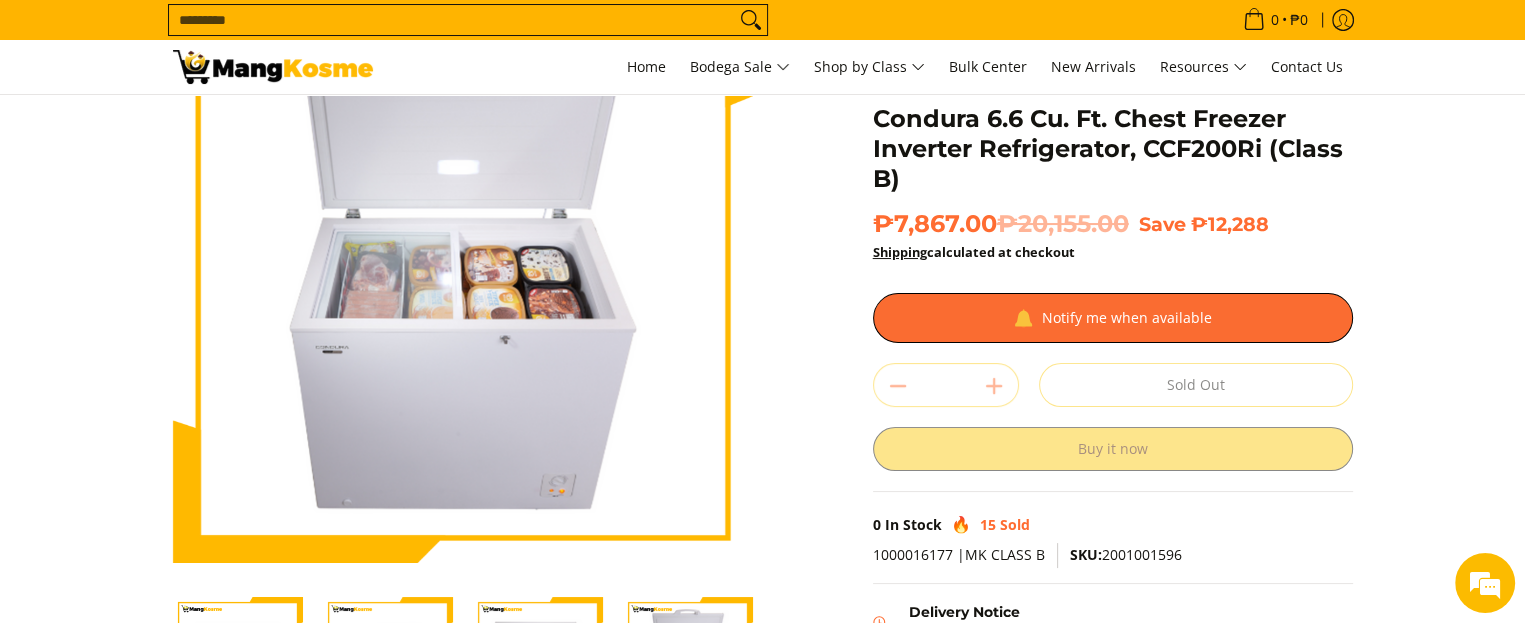 scroll, scrollTop: 151, scrollLeft: 0, axis: vertical 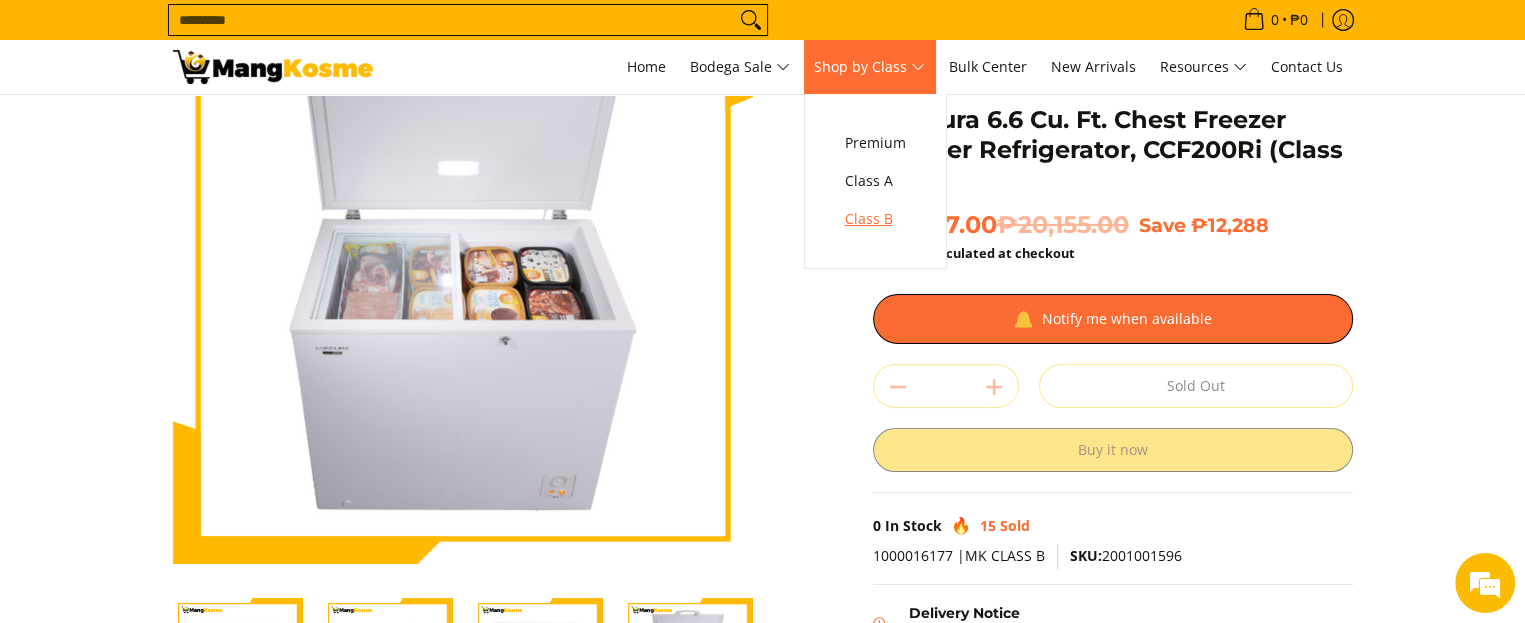 click on "Class B" at bounding box center [875, 219] 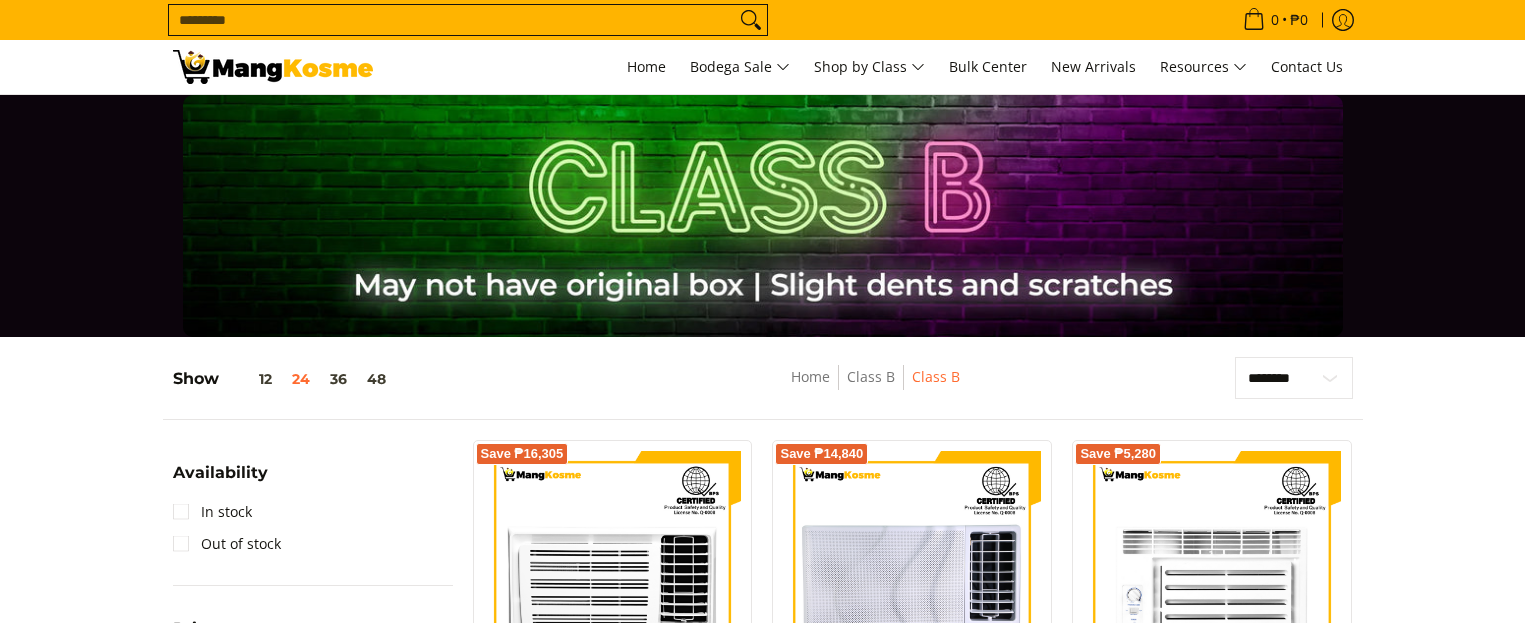 scroll, scrollTop: 0, scrollLeft: 0, axis: both 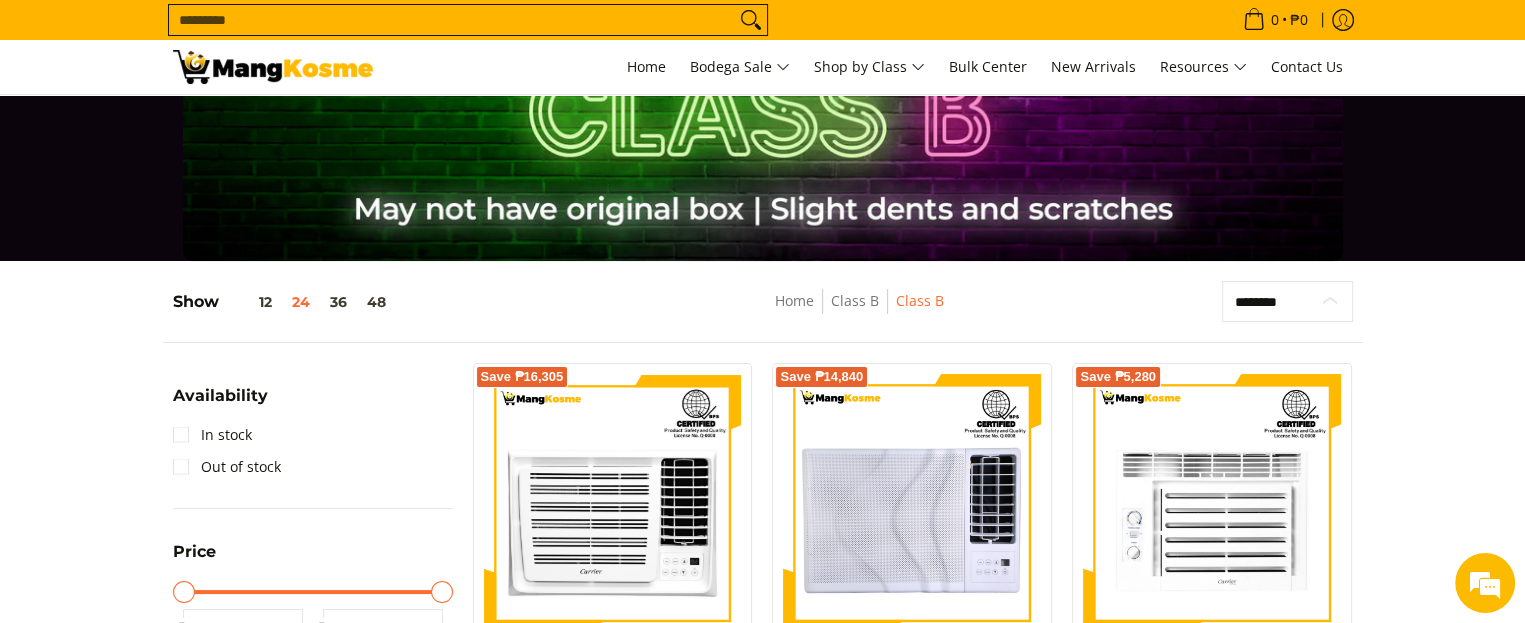 click on "**********" at bounding box center (1287, 302) 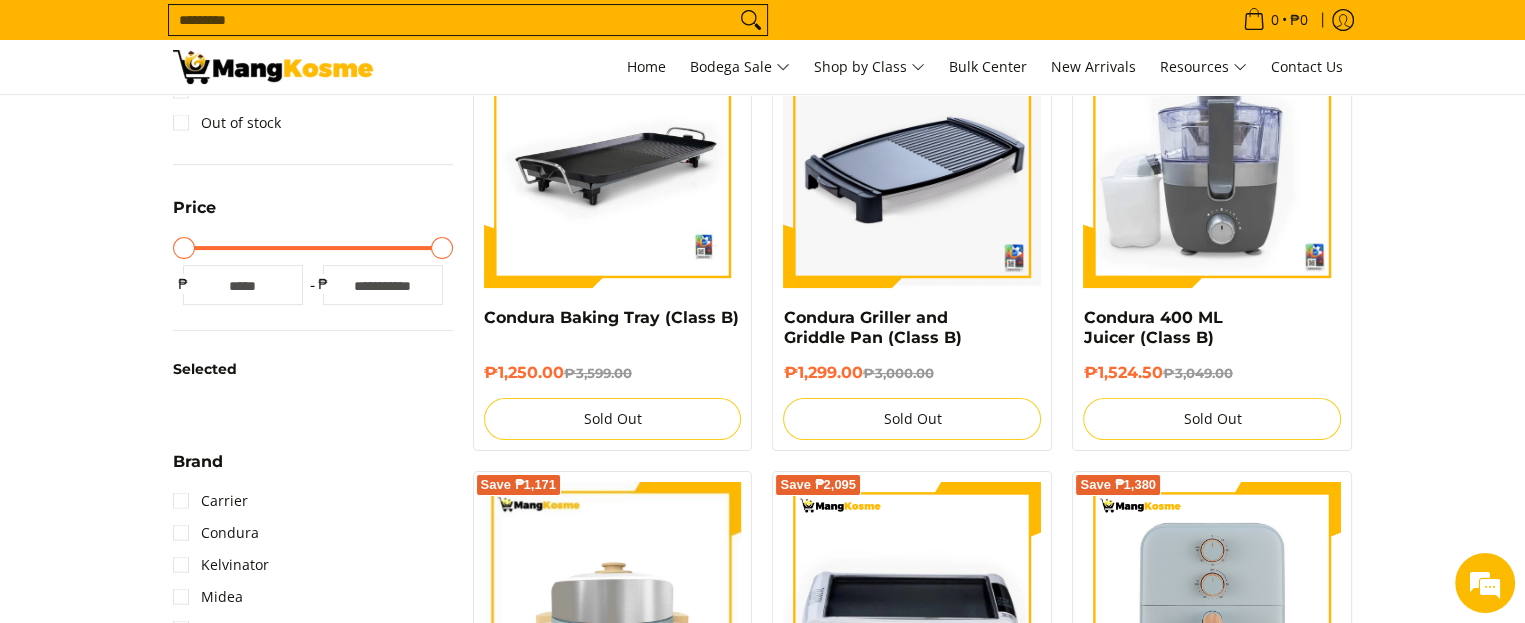 scroll, scrollTop: 421, scrollLeft: 0, axis: vertical 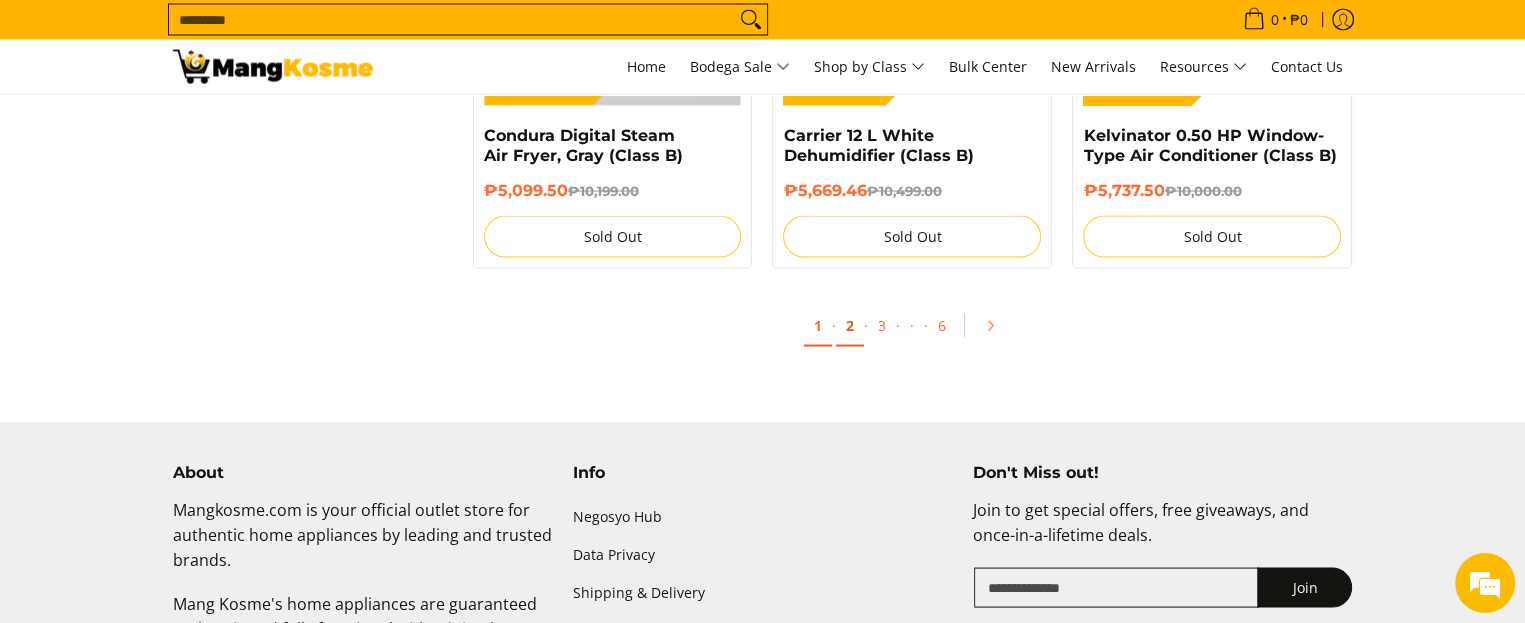 click on "2" at bounding box center (850, 326) 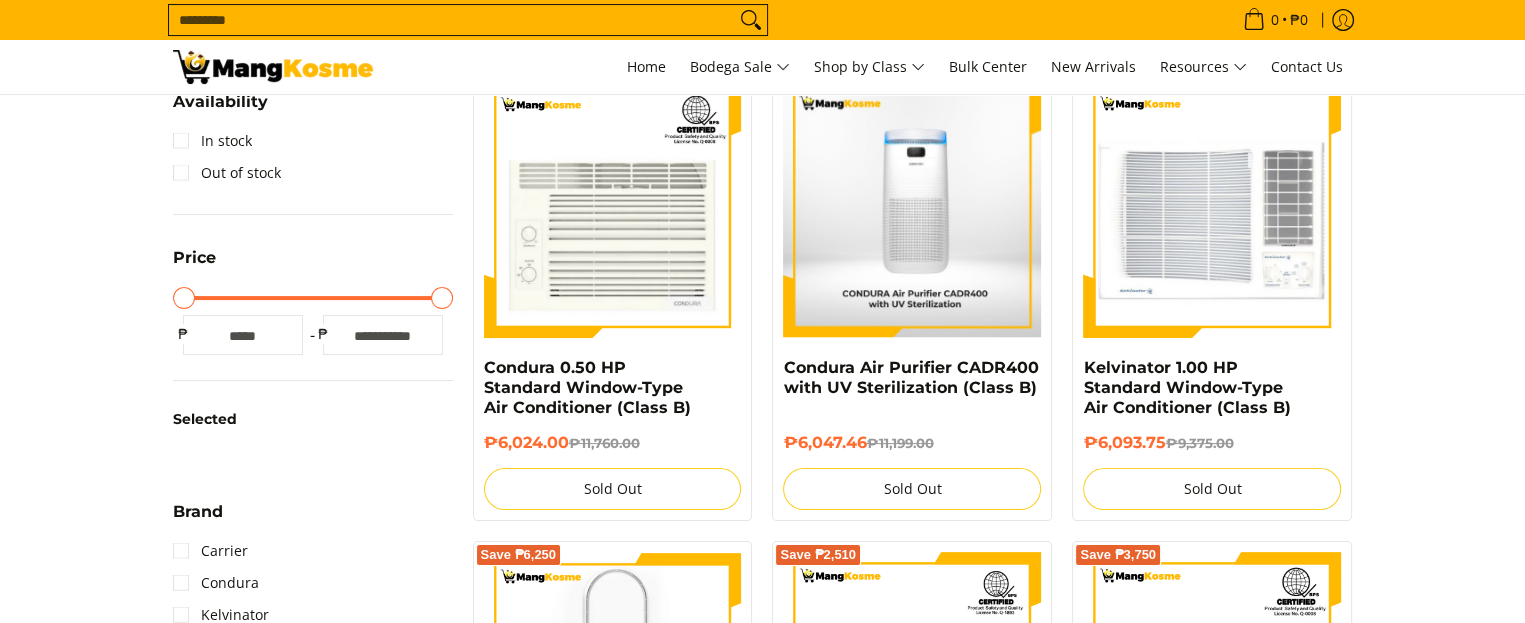 scroll, scrollTop: 0, scrollLeft: 0, axis: both 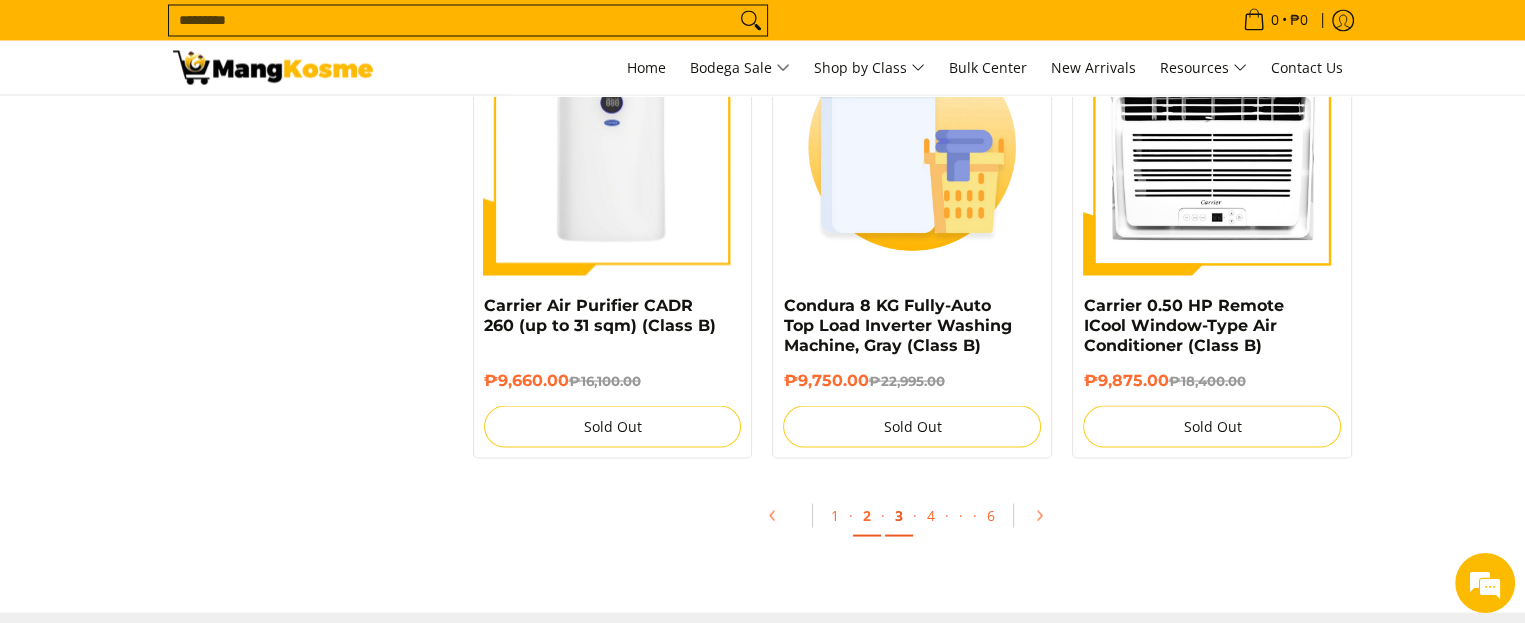 click on "3" at bounding box center (899, 515) 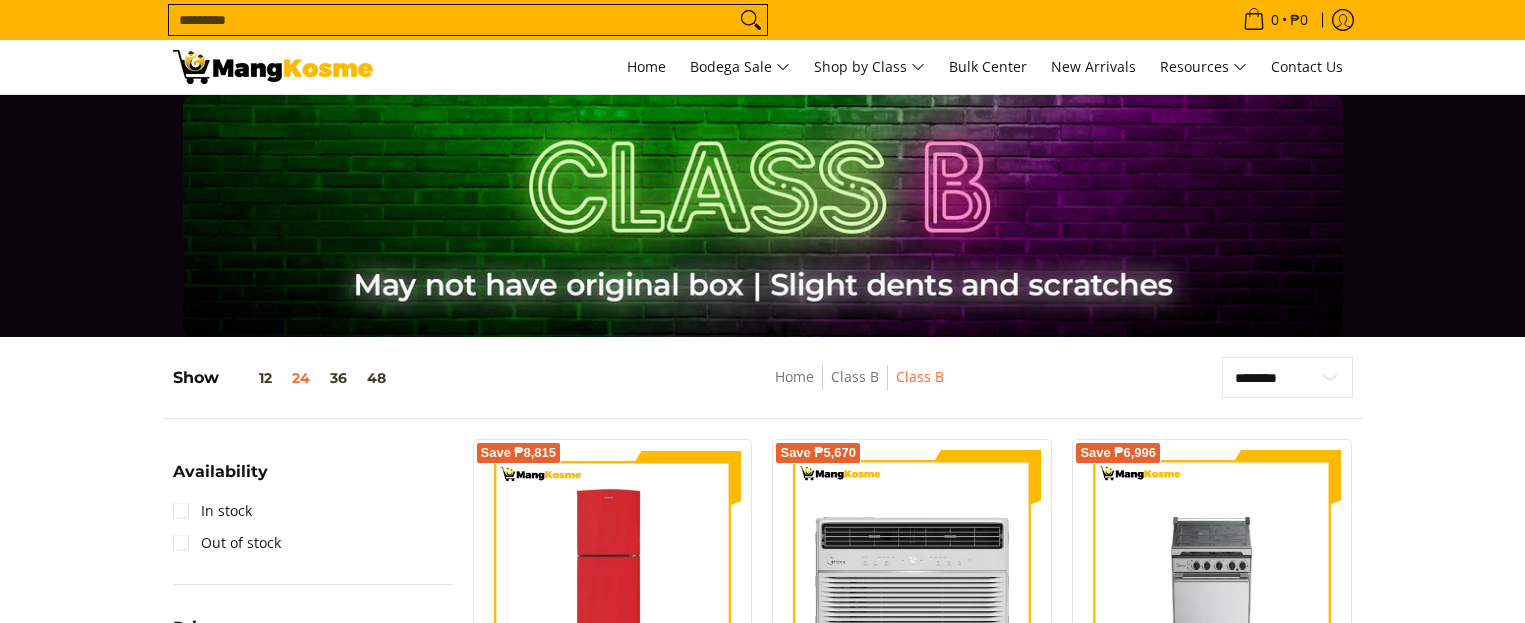 scroll, scrollTop: 0, scrollLeft: 0, axis: both 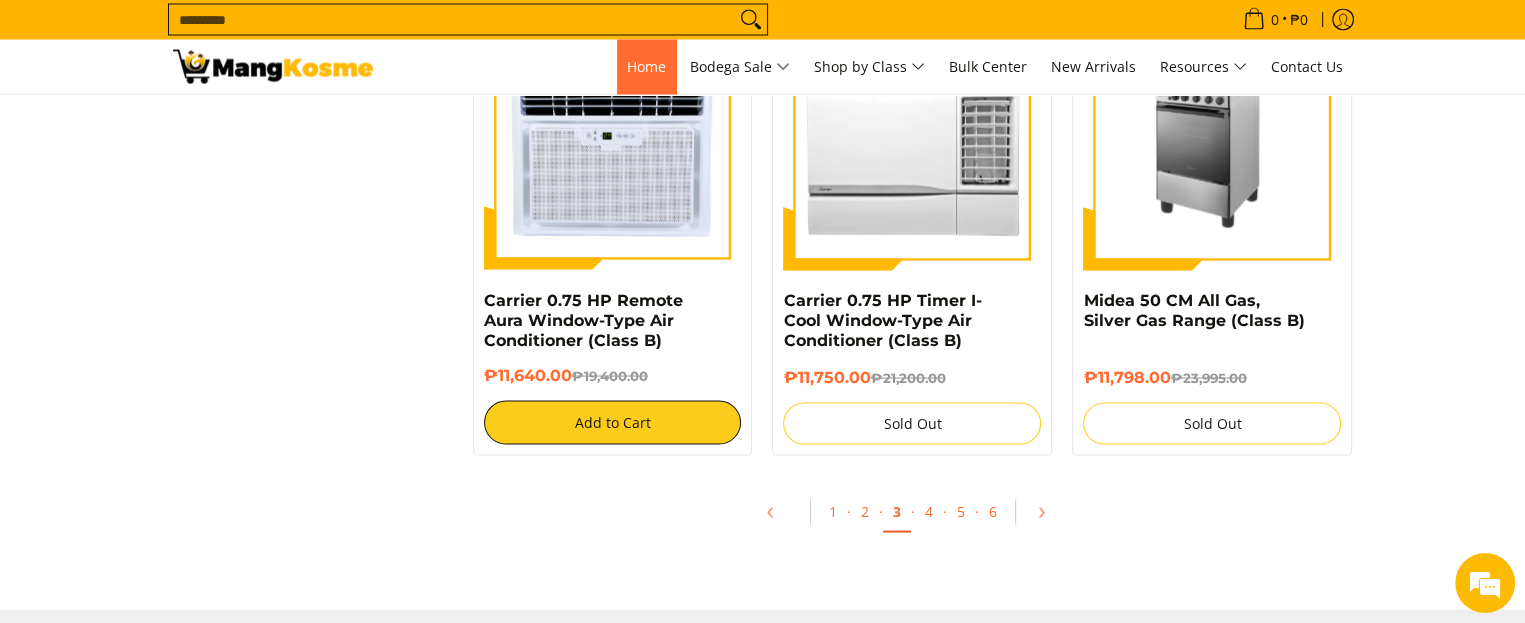 click on "Home" at bounding box center (646, 67) 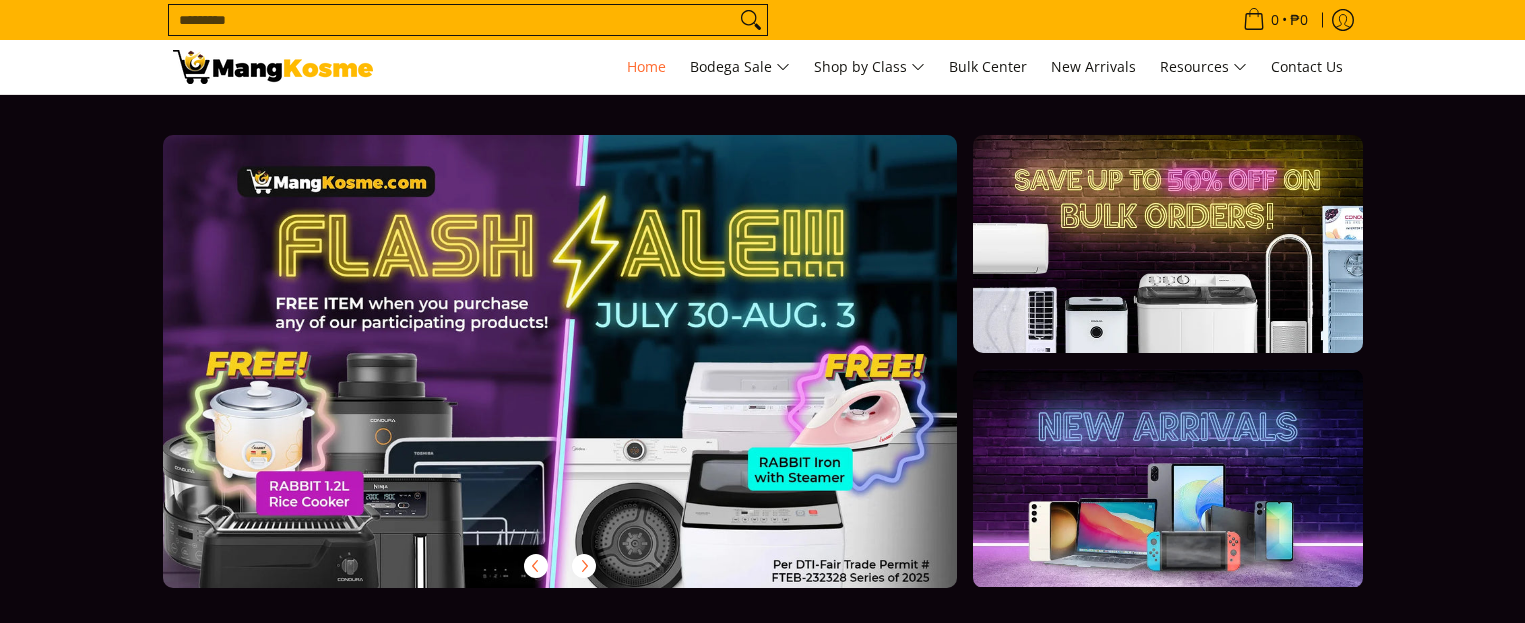 scroll, scrollTop: 0, scrollLeft: 0, axis: both 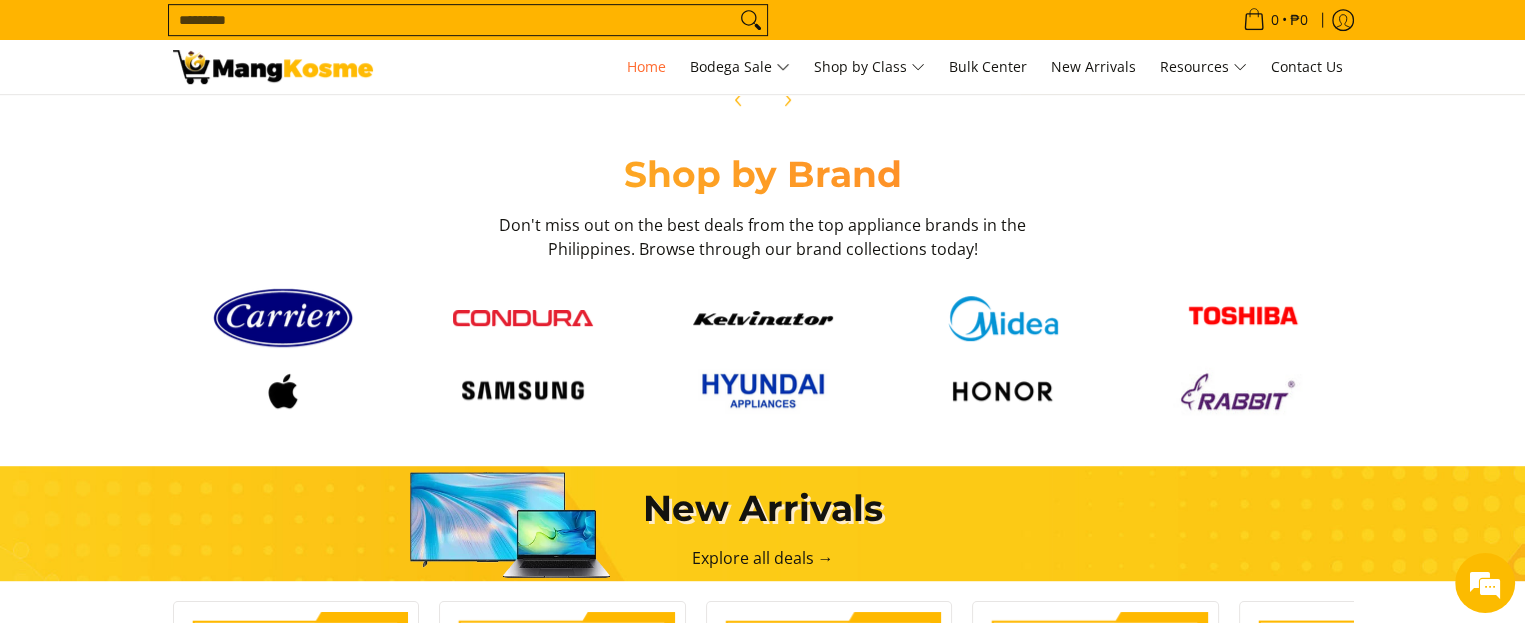 click at bounding box center [1243, 318] 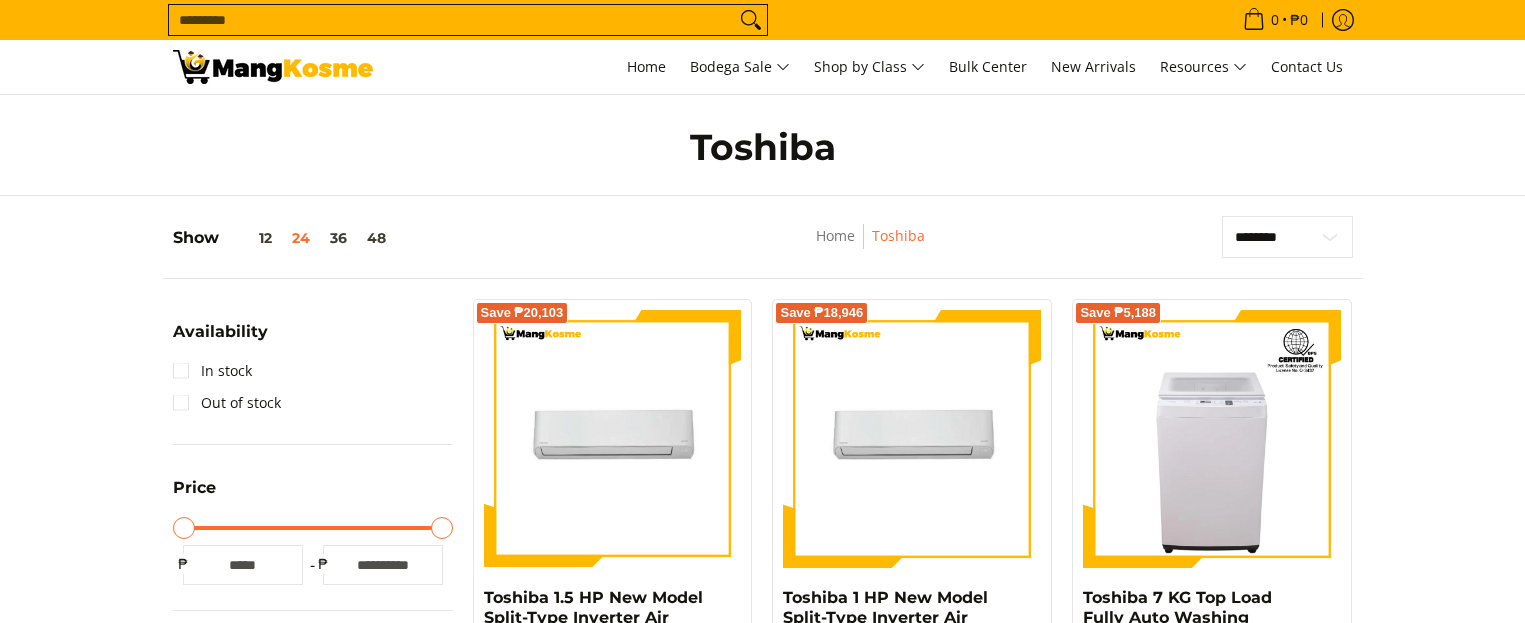 scroll, scrollTop: 0, scrollLeft: 0, axis: both 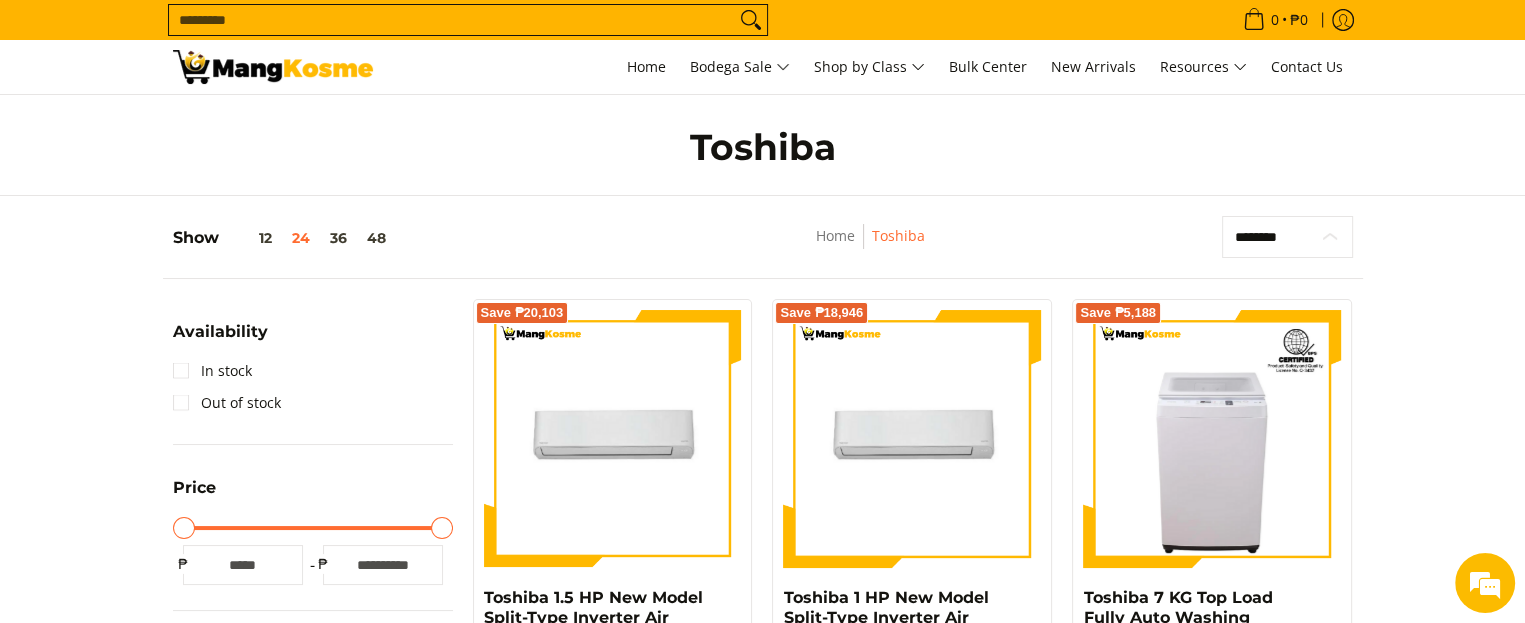 click on "**********" at bounding box center [1287, 237] 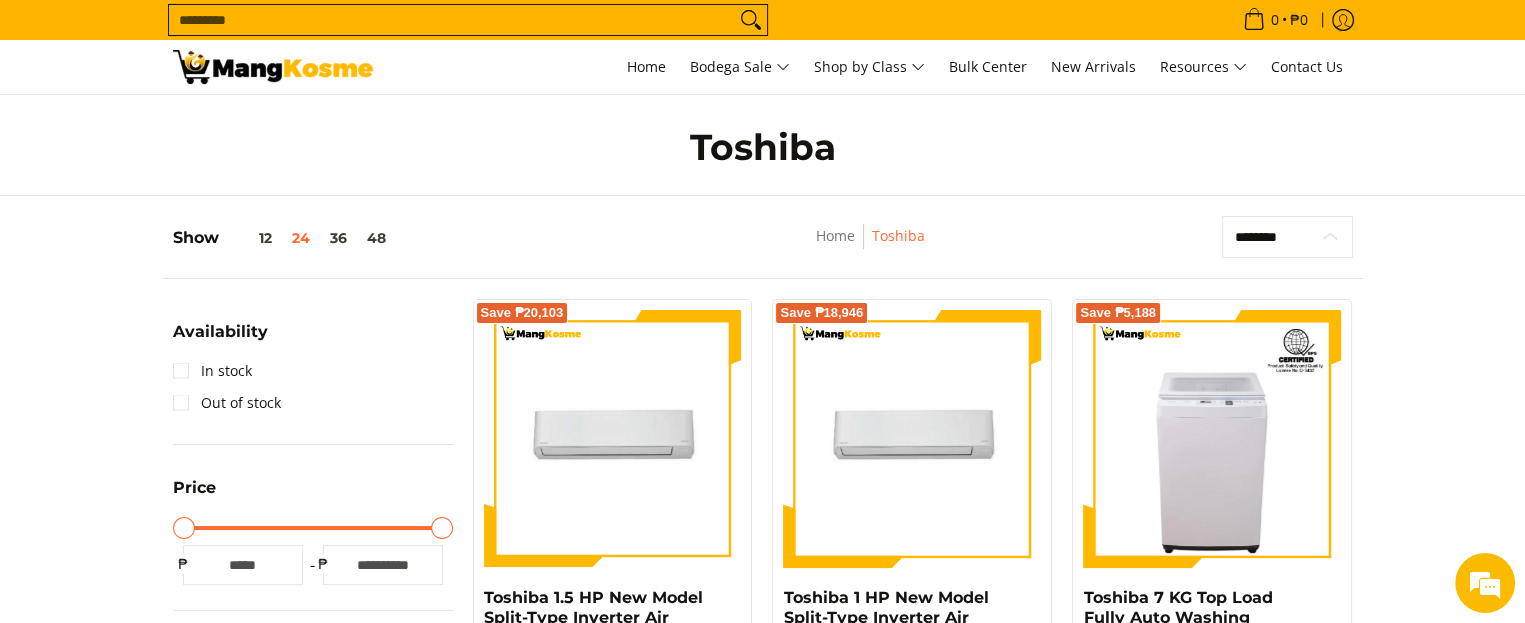 select on "**********" 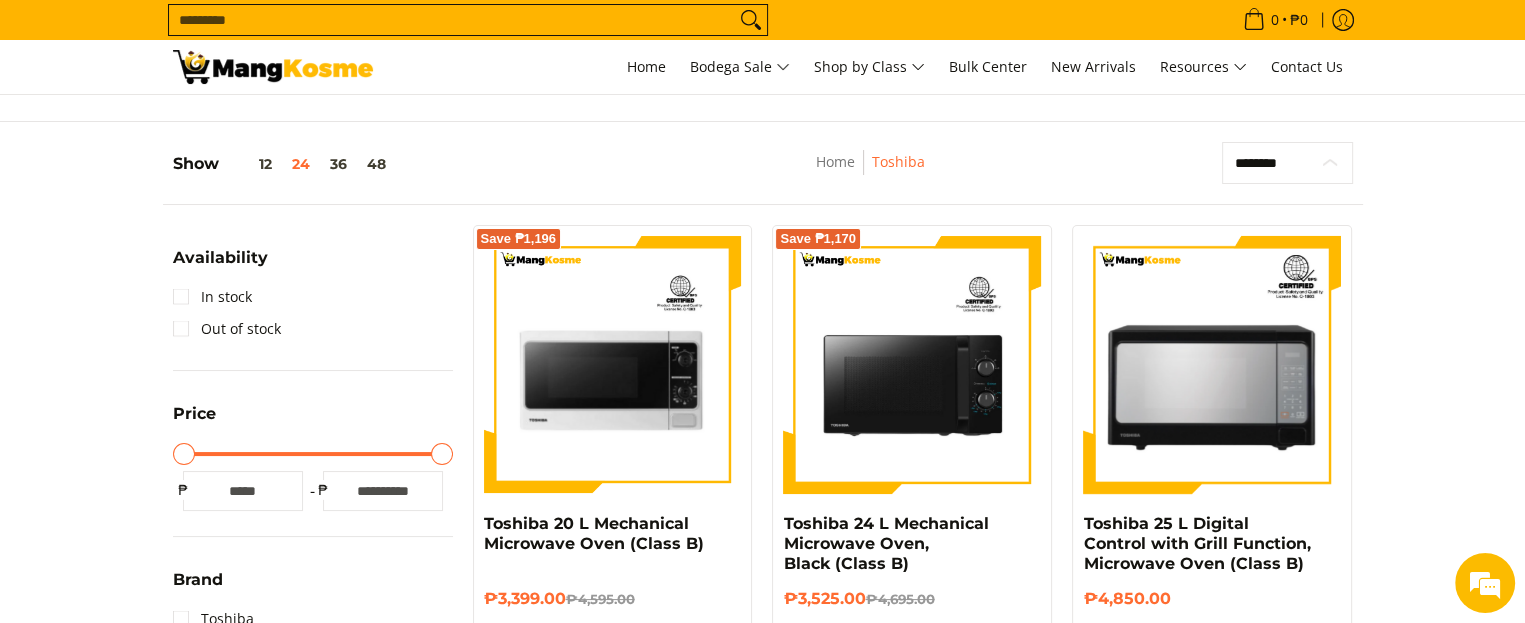 scroll, scrollTop: 120, scrollLeft: 0, axis: vertical 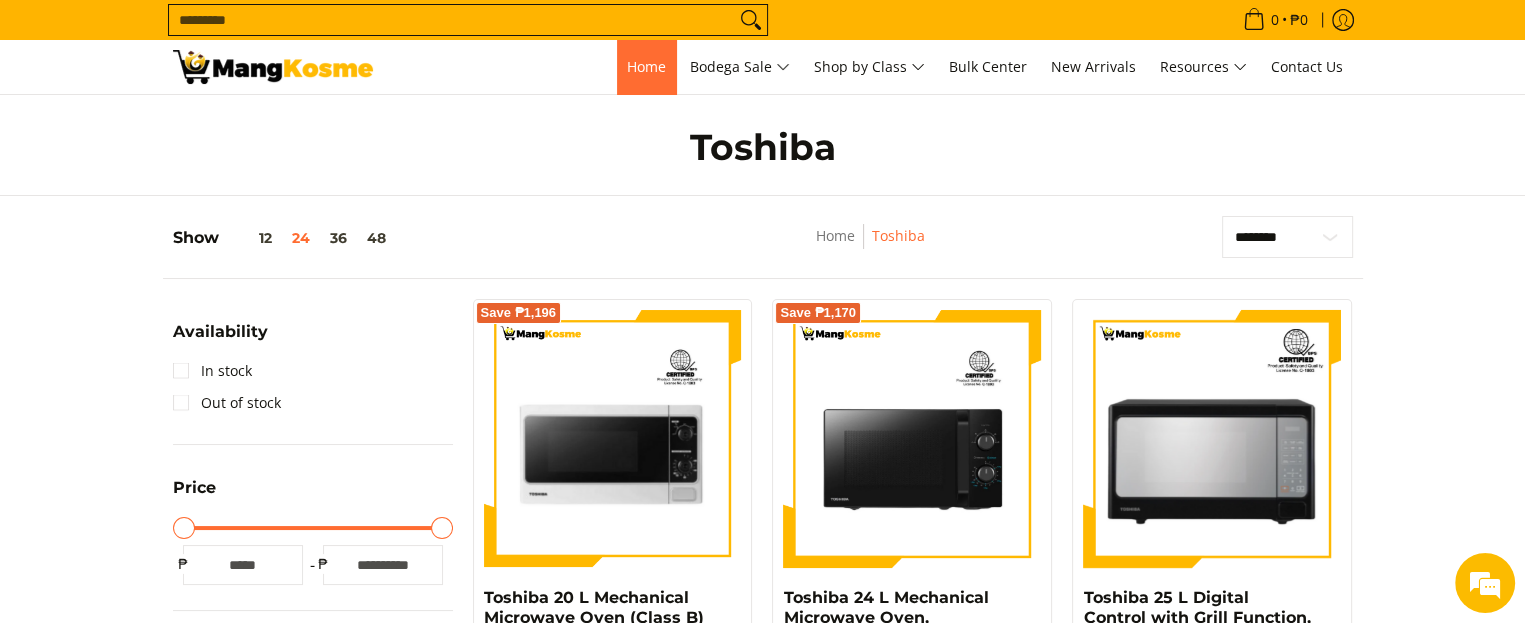 click on "Home" at bounding box center (646, 67) 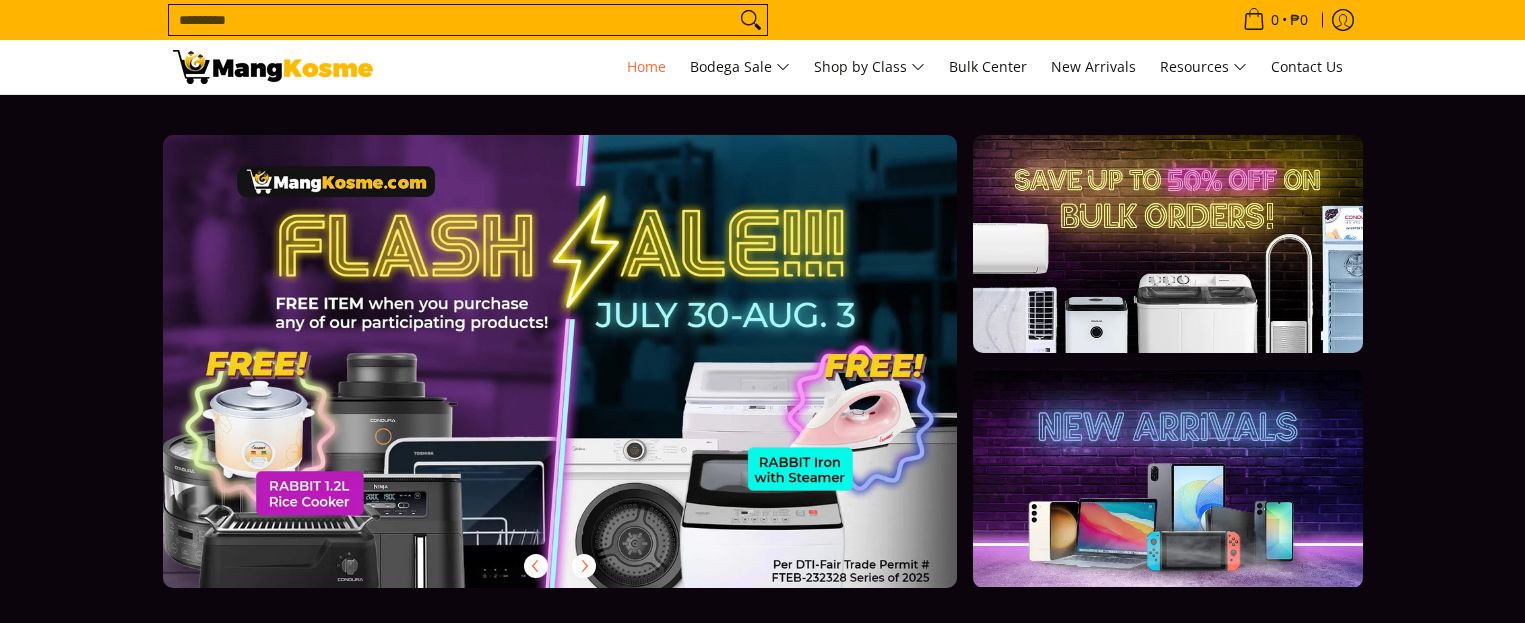 scroll, scrollTop: 706, scrollLeft: 0, axis: vertical 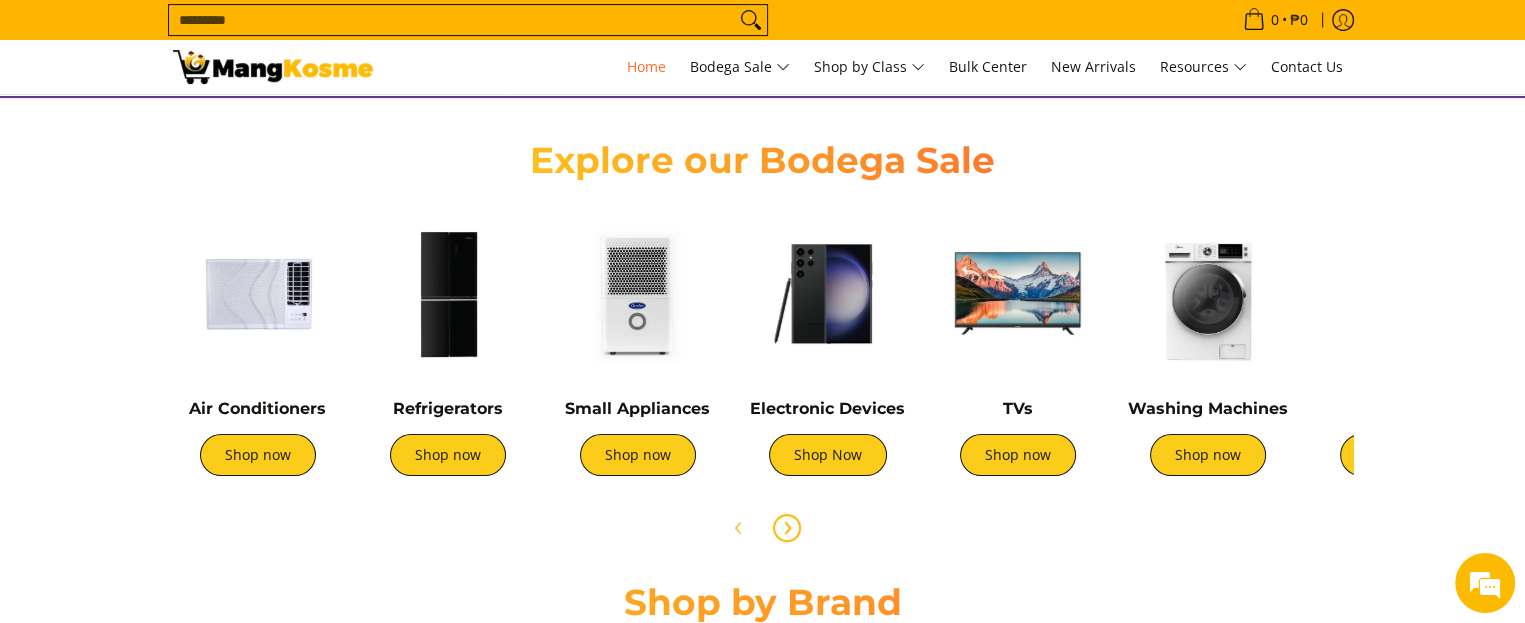 click 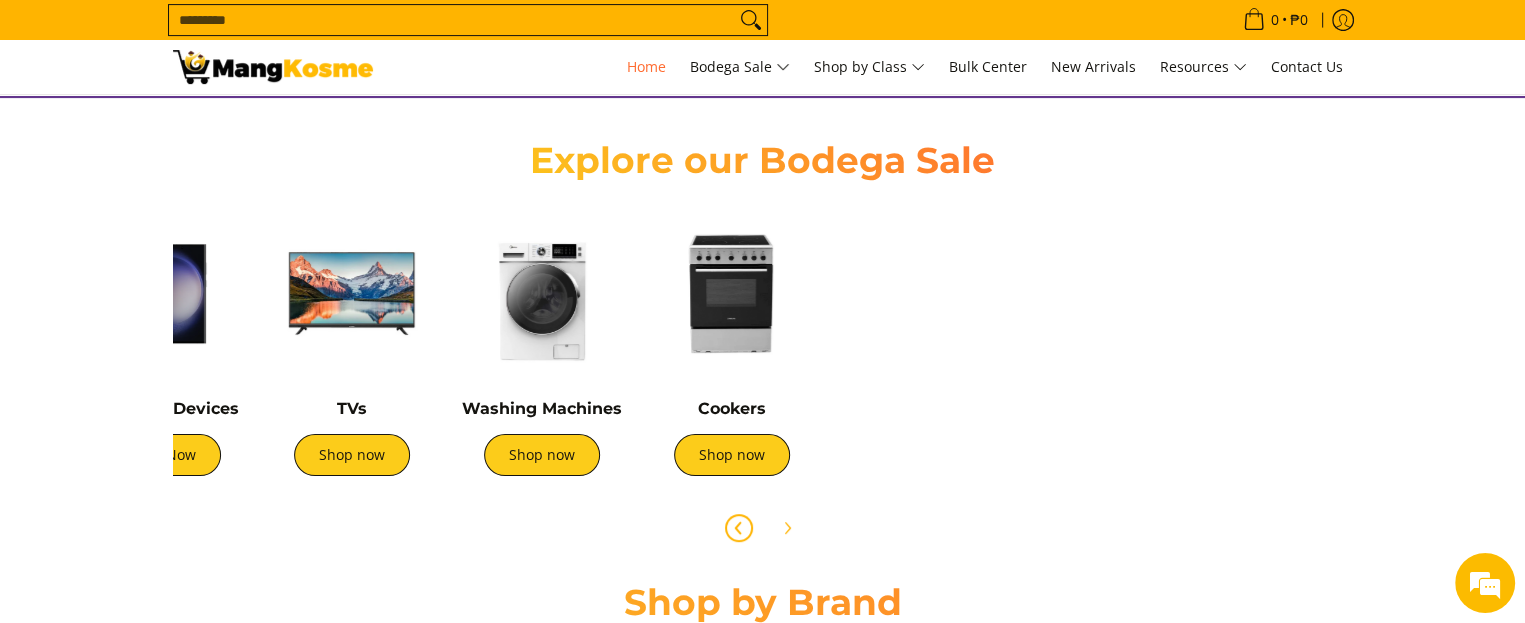click 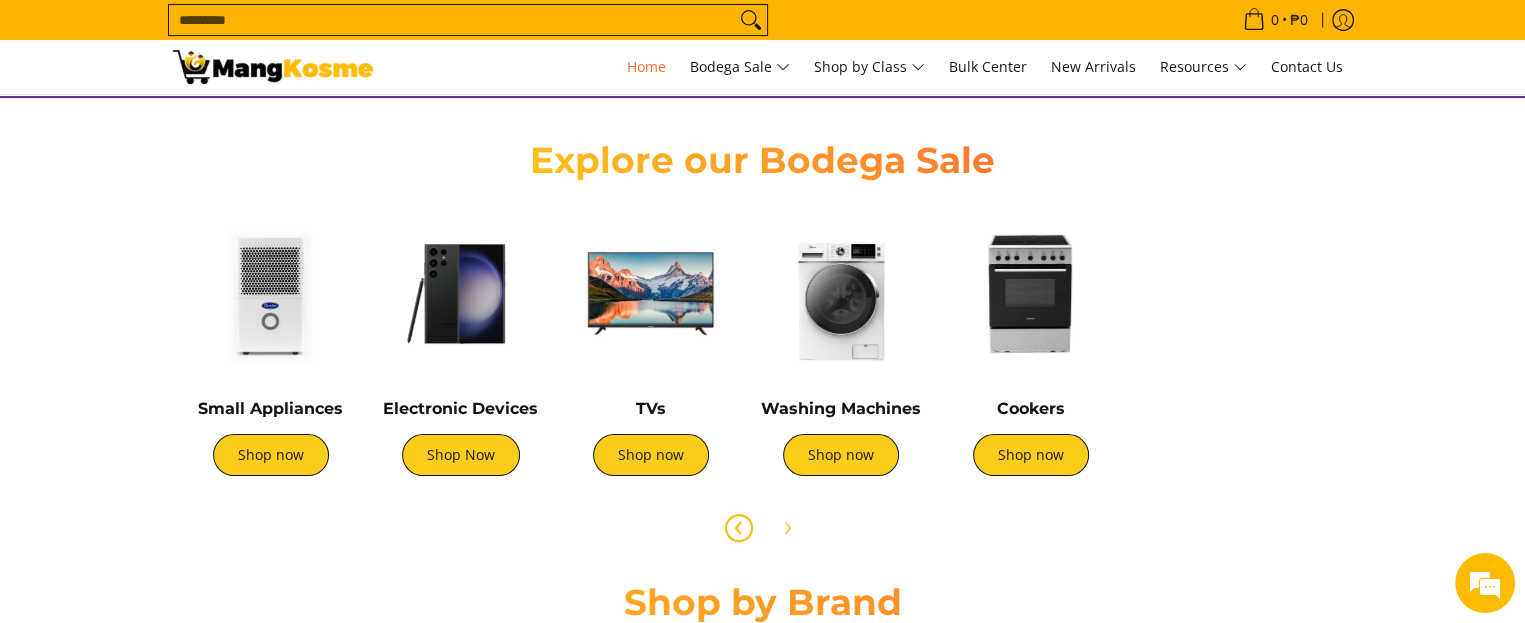 scroll, scrollTop: 0, scrollLeft: 0, axis: both 